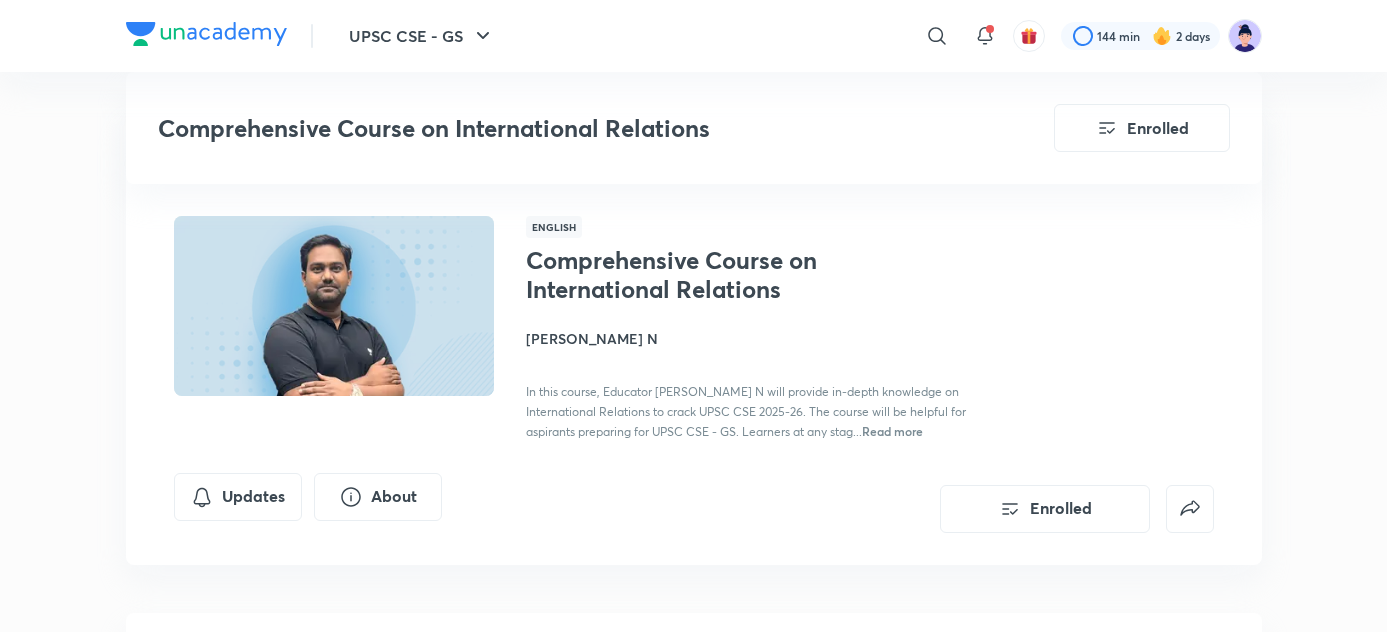 scroll, scrollTop: 421, scrollLeft: 0, axis: vertical 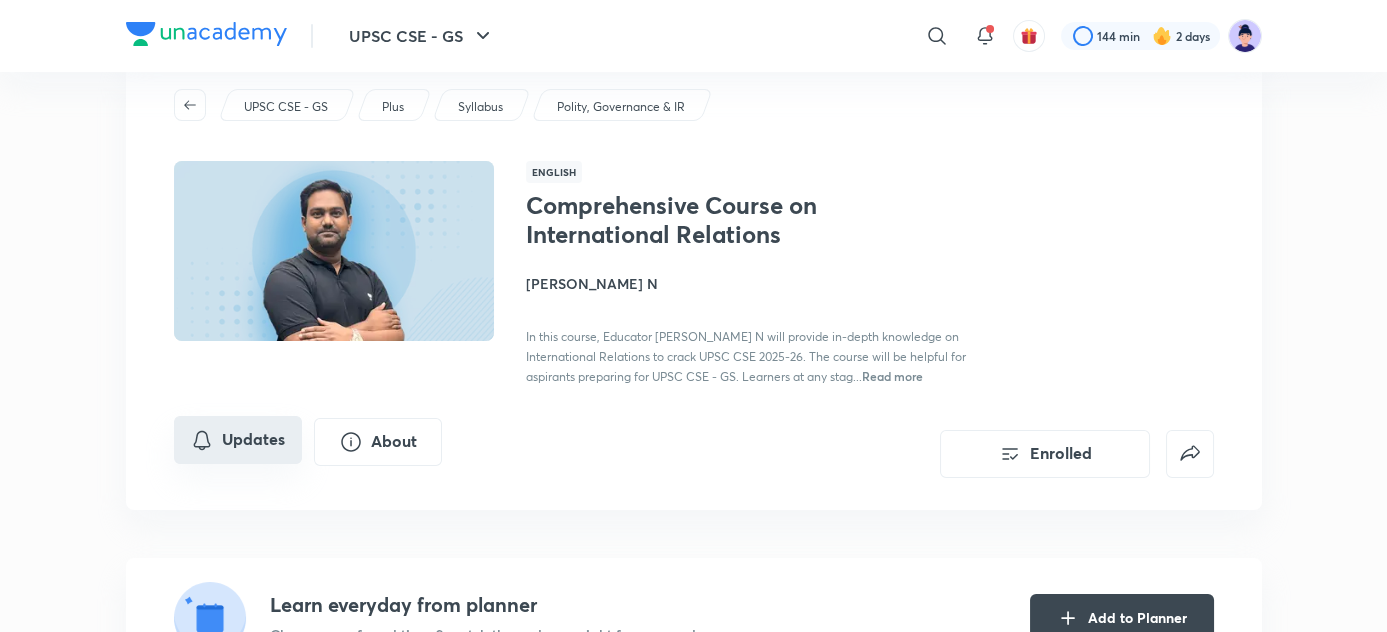 click on "Updates" at bounding box center [238, 440] 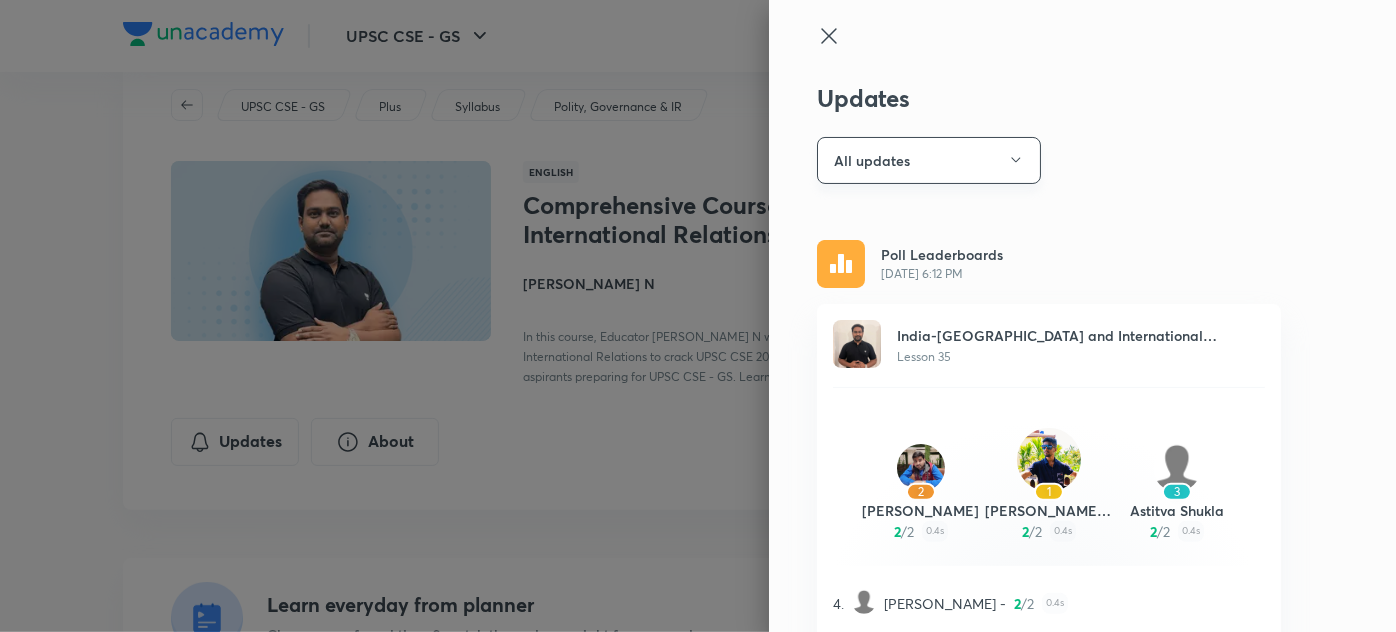 click on "All updates" at bounding box center [929, 160] 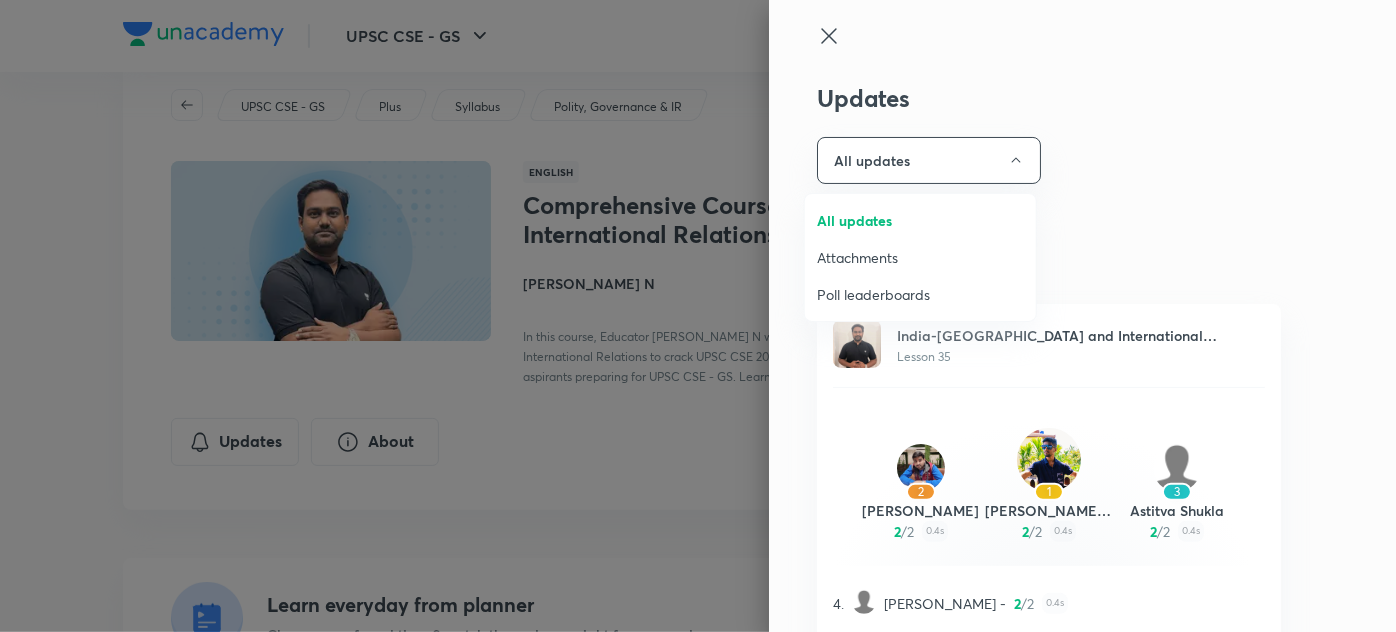 click on "Attachments" at bounding box center [920, 257] 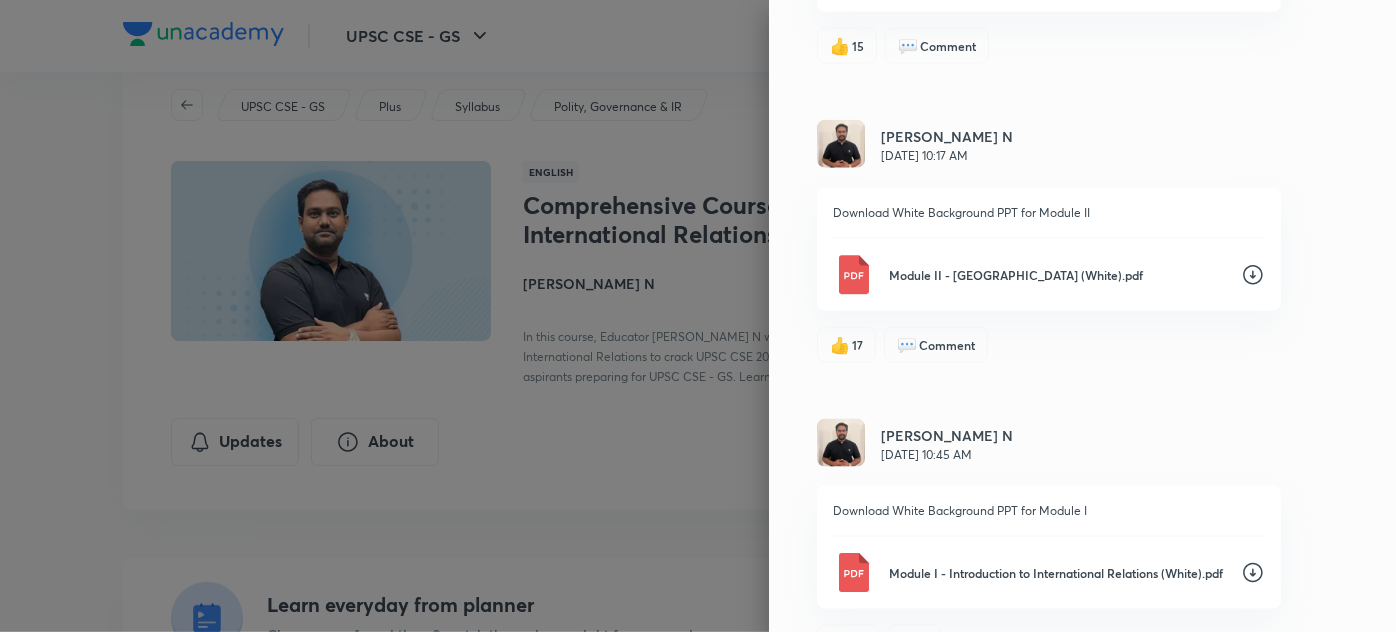 scroll, scrollTop: 4938, scrollLeft: 0, axis: vertical 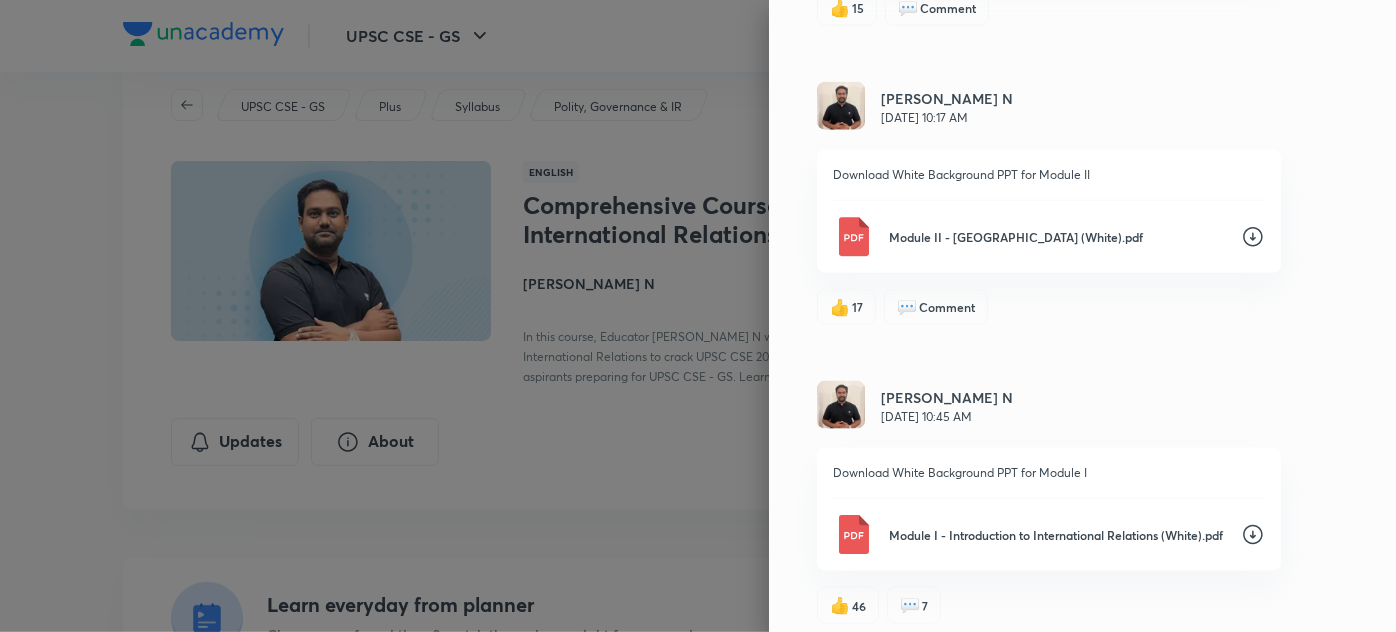 click on "Module I - Introduction to International Relations (White).pdf" at bounding box center (1057, 535) 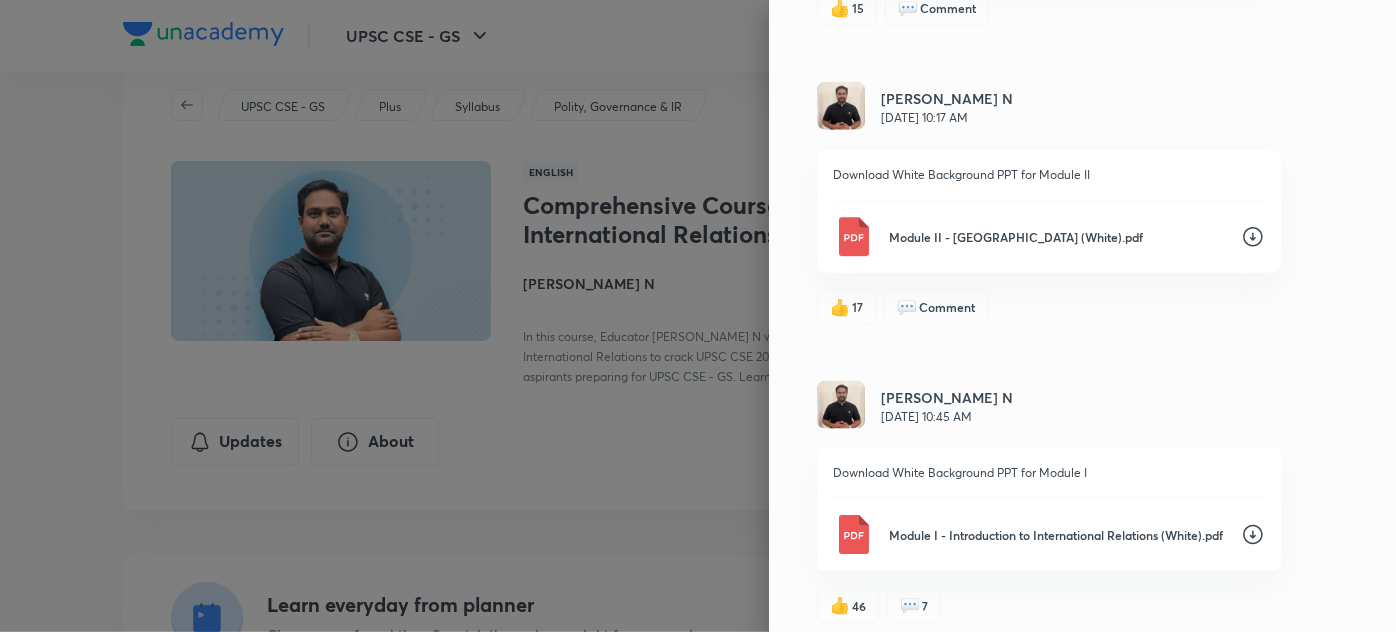 click on "Module II - Nepal (White).pdf" at bounding box center (1057, 237) 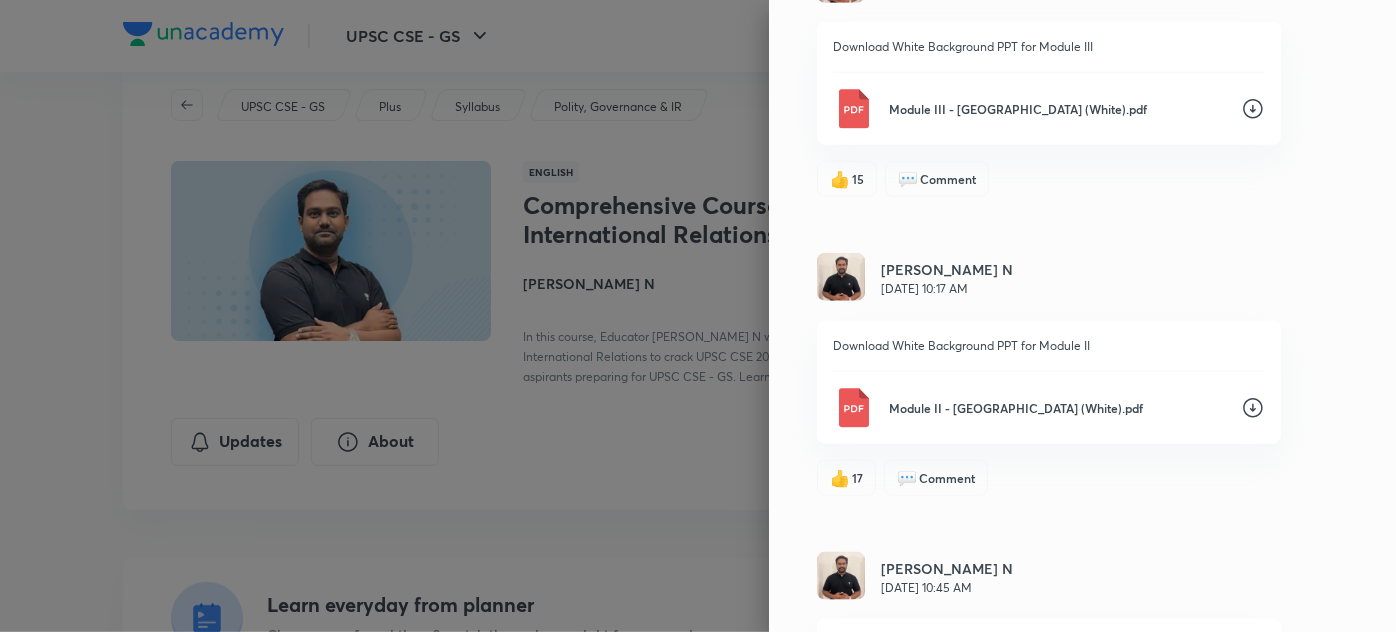 scroll, scrollTop: 4762, scrollLeft: 0, axis: vertical 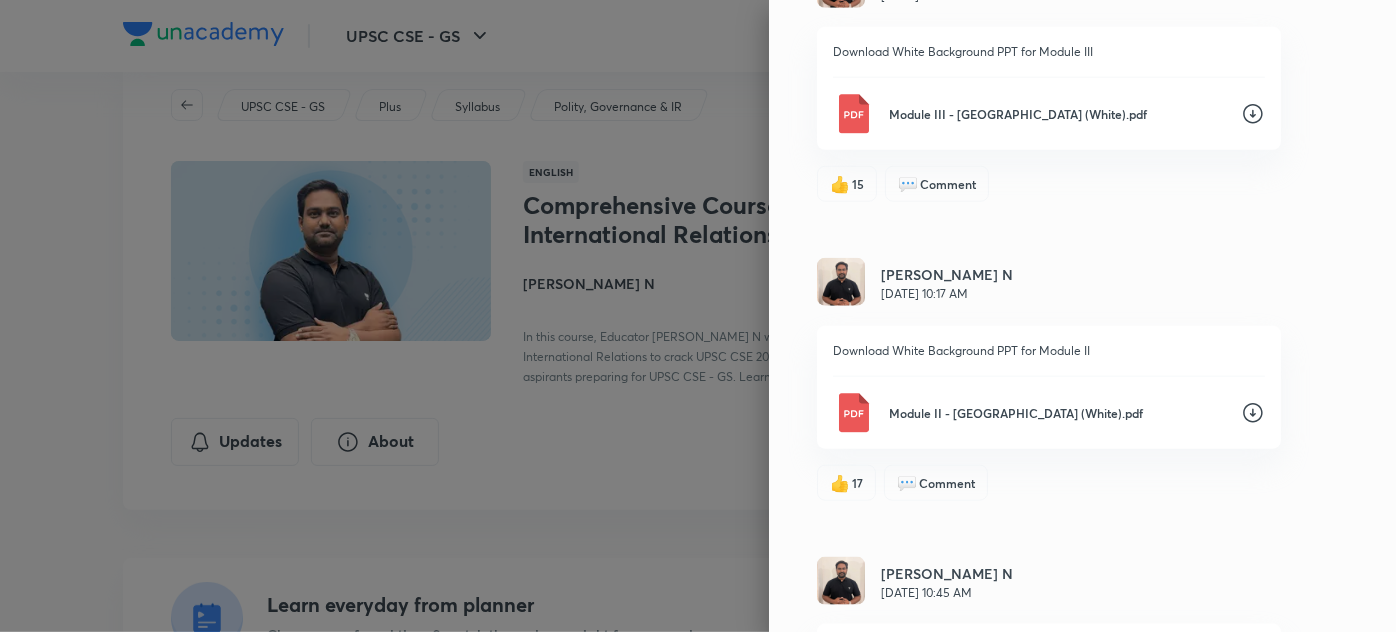 click on "Module III - Bhutan (White).pdf" at bounding box center [1057, 114] 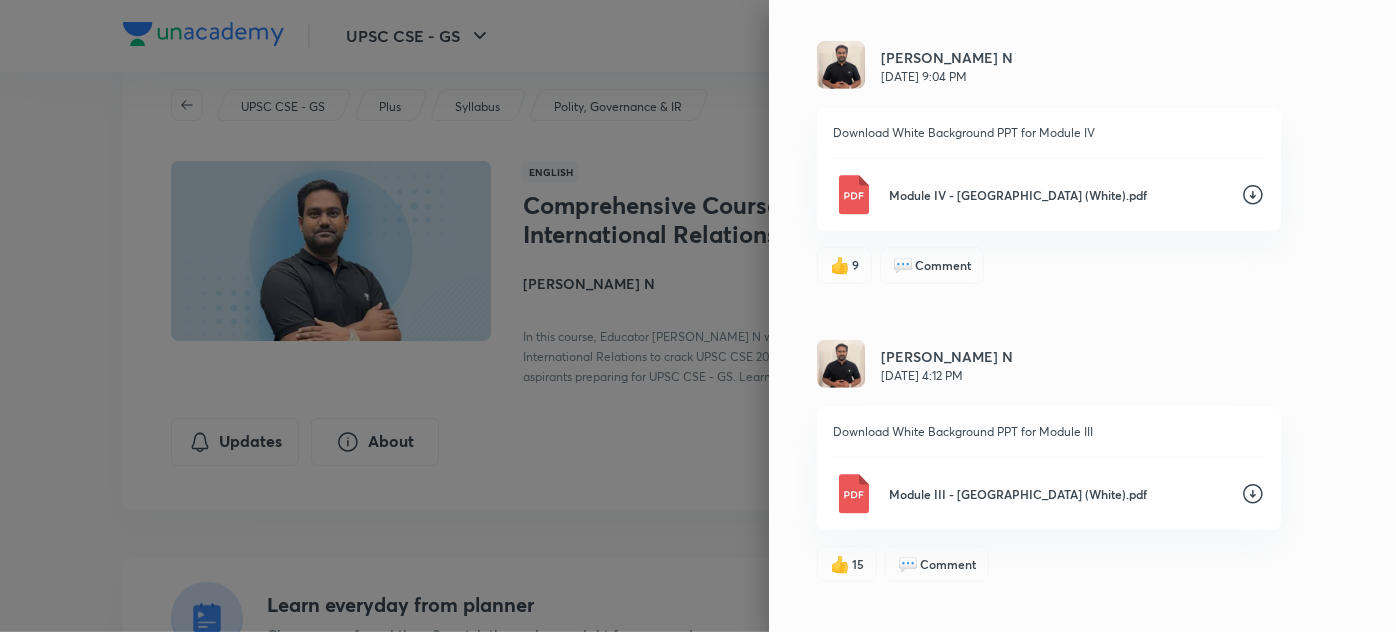 scroll, scrollTop: 4381, scrollLeft: 0, axis: vertical 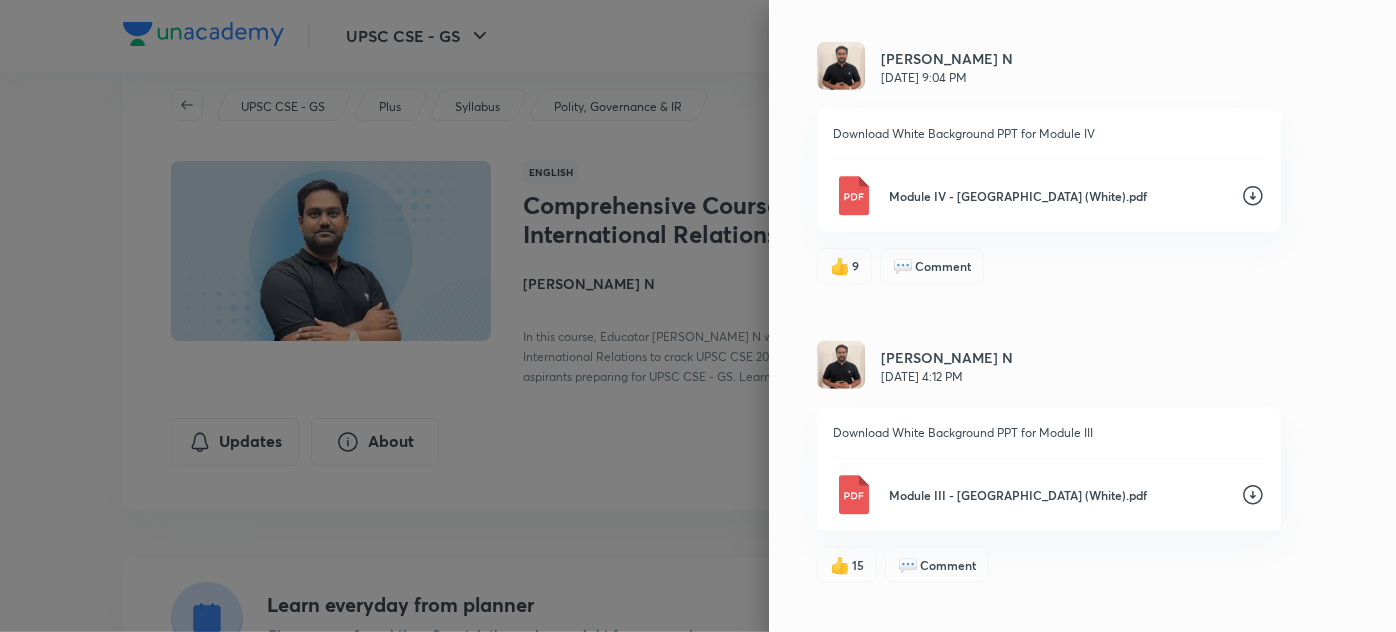 click on "Module IV - Bangladesh (White).pdf" at bounding box center [1057, 196] 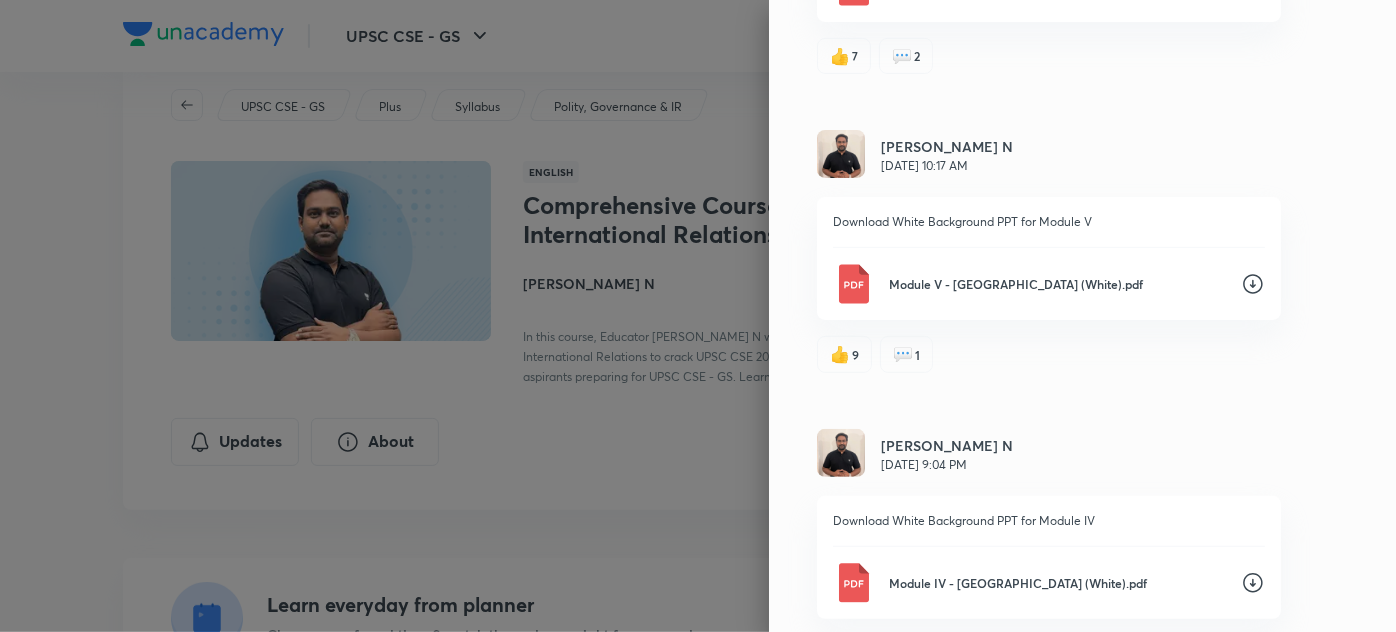 scroll, scrollTop: 3993, scrollLeft: 0, axis: vertical 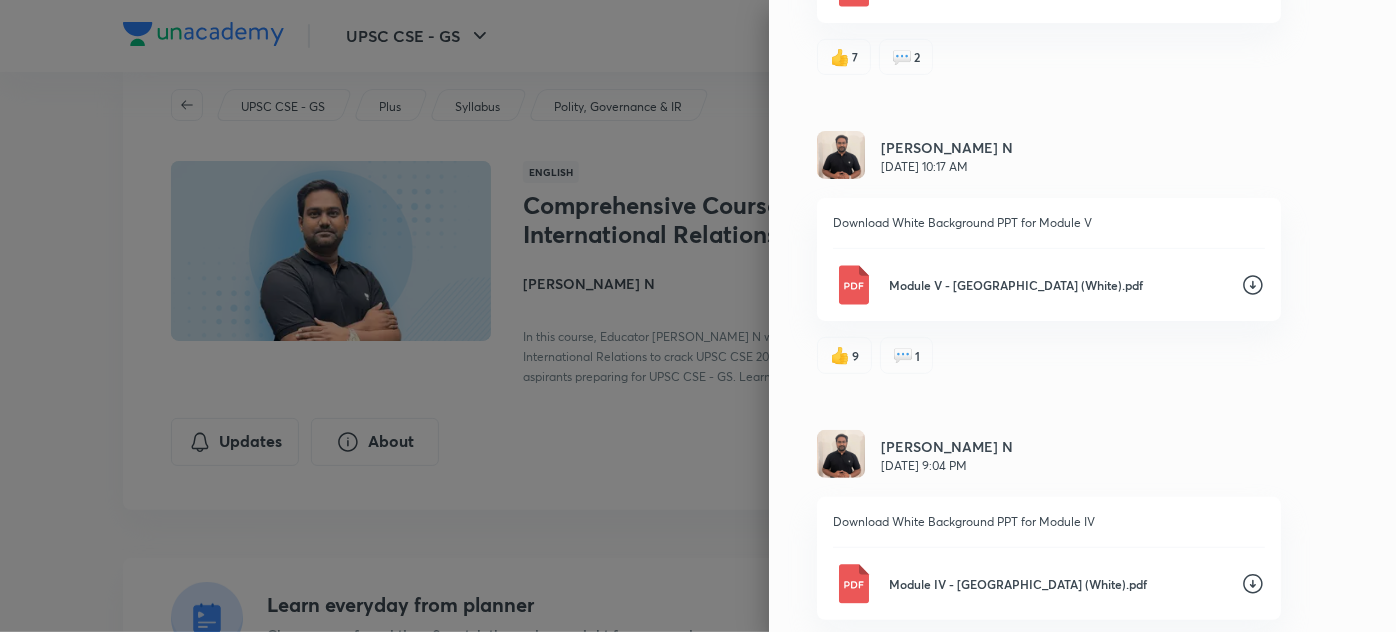 click on "Module V - Myanmar (White).pdf" at bounding box center (1057, 285) 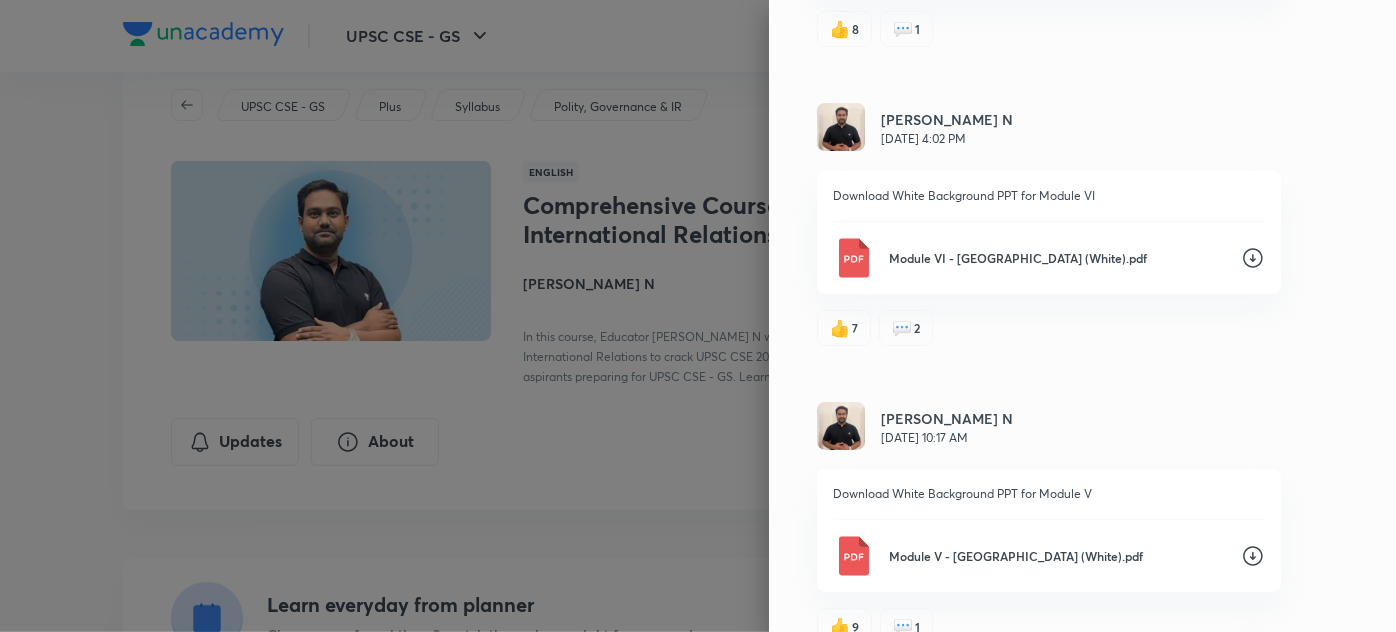 scroll, scrollTop: 3721, scrollLeft: 0, axis: vertical 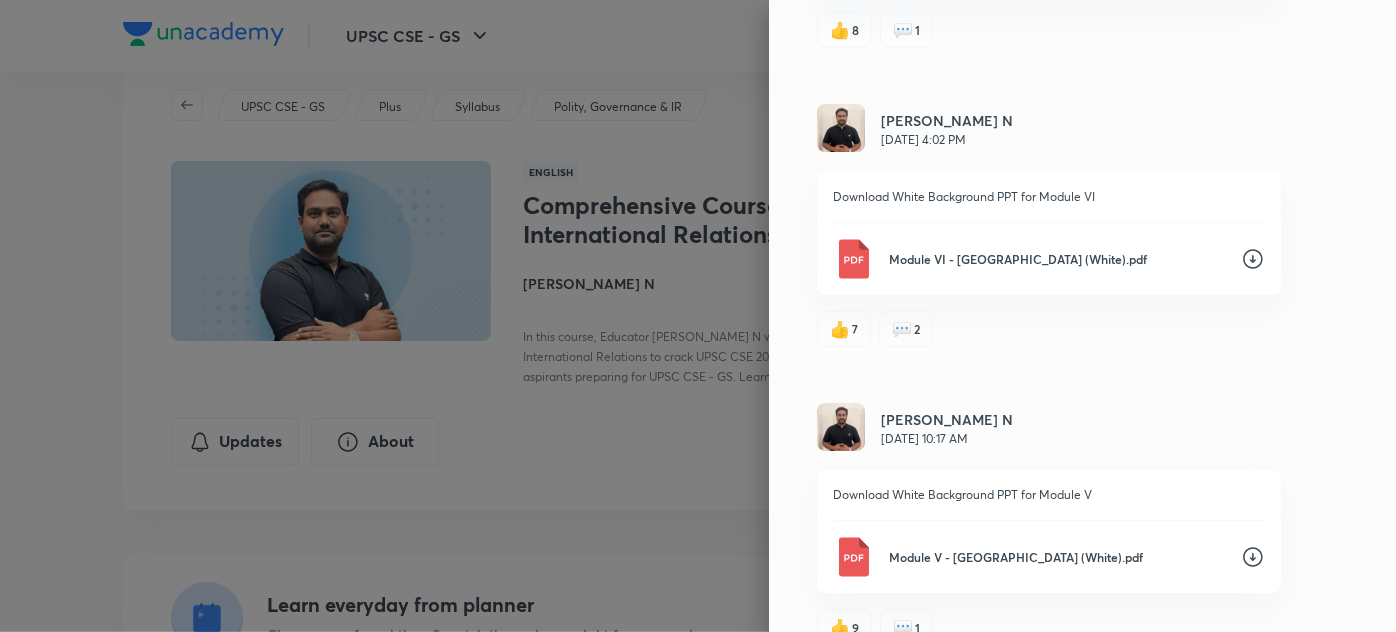 click on "Module VI - China (White).pdf" at bounding box center [1049, 259] 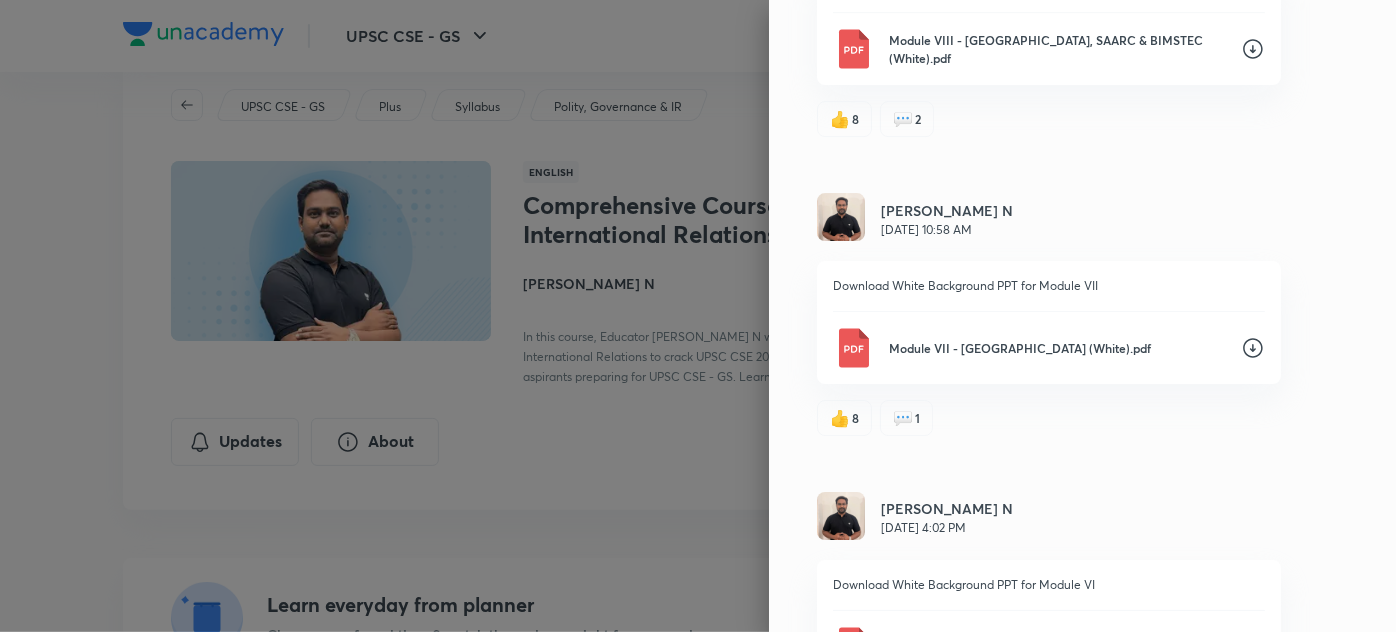 scroll, scrollTop: 3331, scrollLeft: 0, axis: vertical 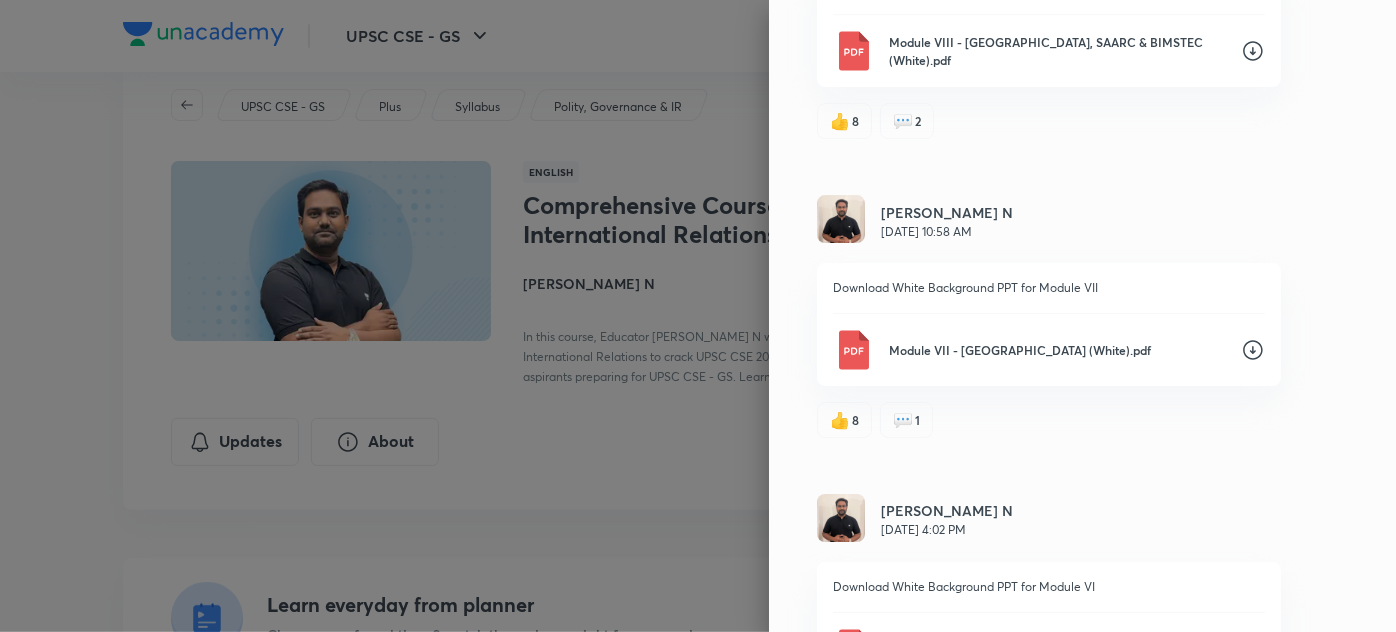 click on "Module VII - Pakistan (White).pdf" at bounding box center [1057, 350] 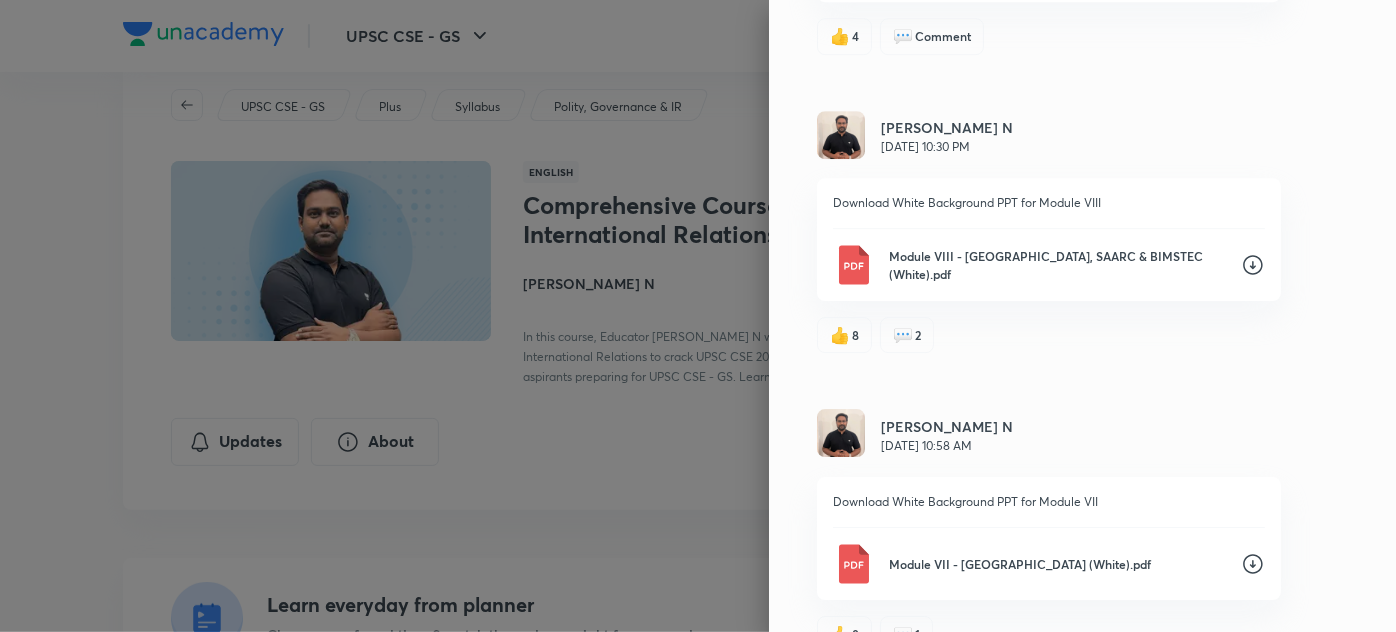 scroll, scrollTop: 3117, scrollLeft: 0, axis: vertical 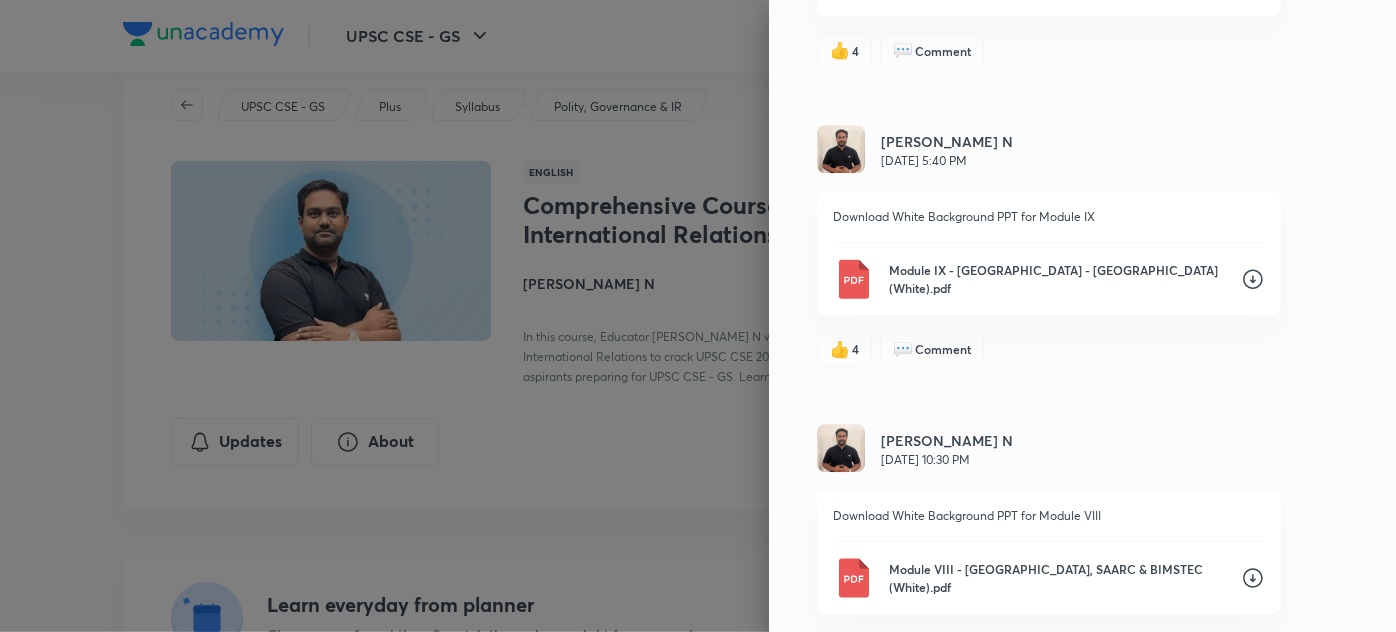 click on "Module IX - Indian Ocean Region - Sri Lanka (White).pdf" at bounding box center [1057, 279] 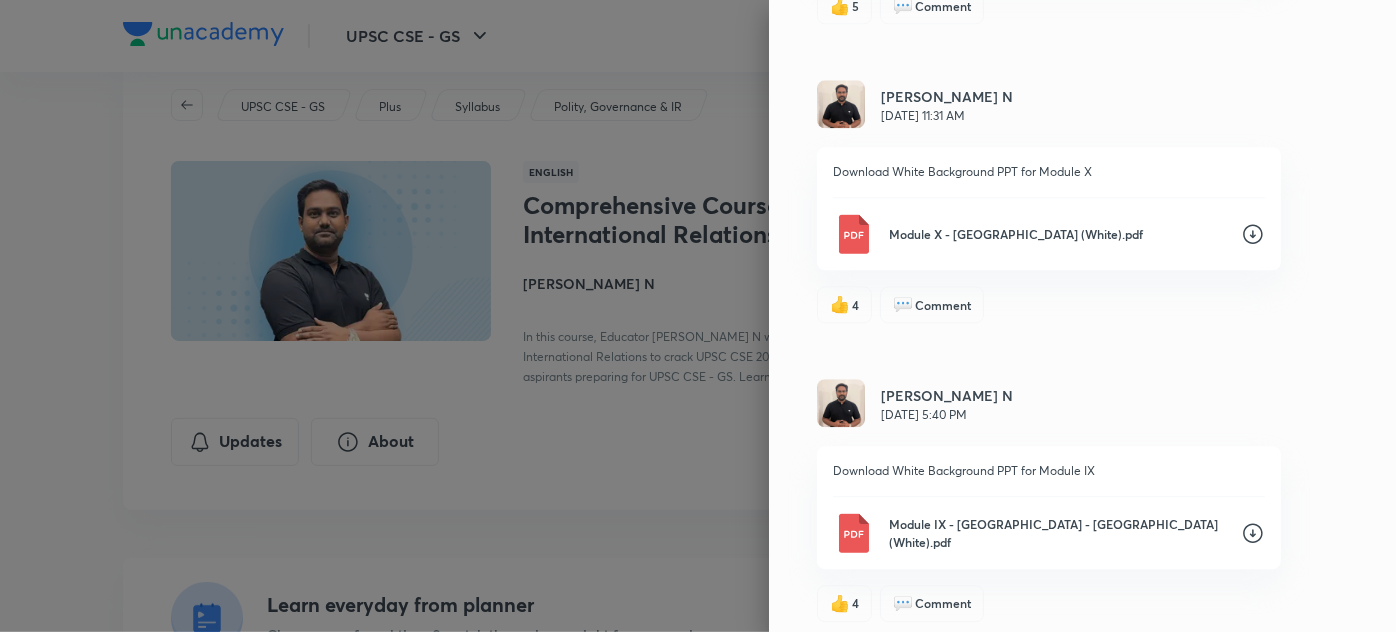 scroll, scrollTop: 2549, scrollLeft: 0, axis: vertical 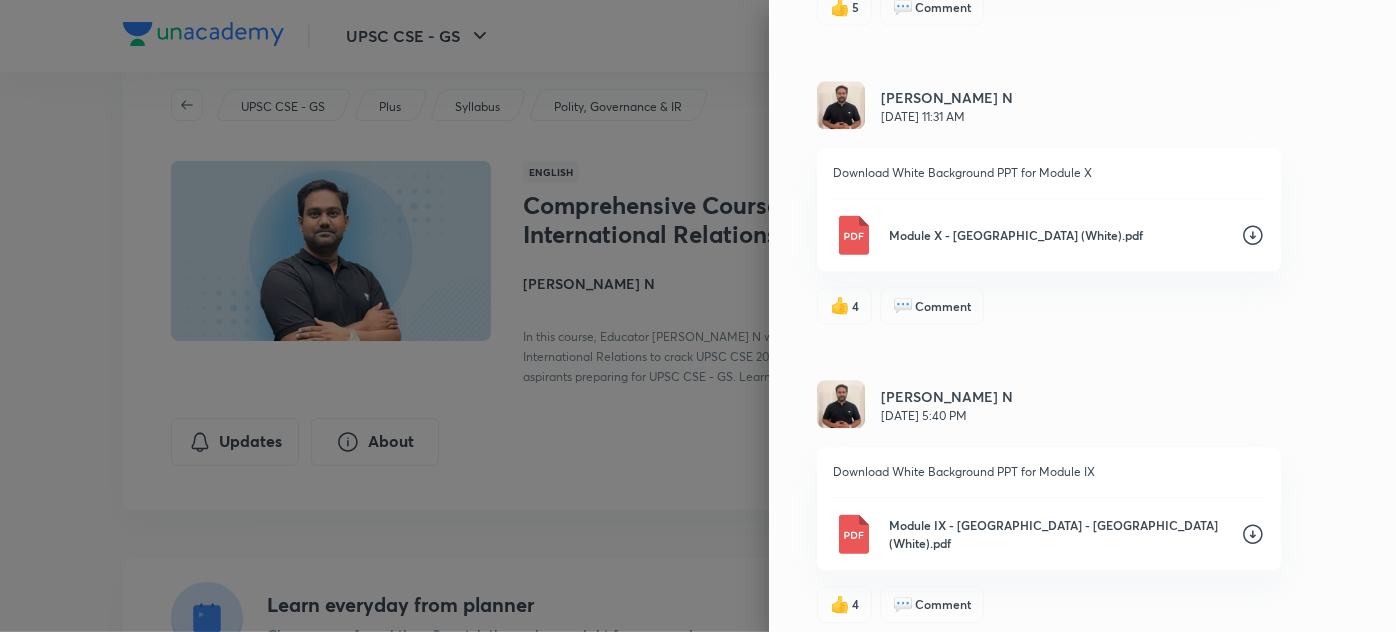 click on "Module X - Indian Ocean Region (White).pdf" at bounding box center [1057, 235] 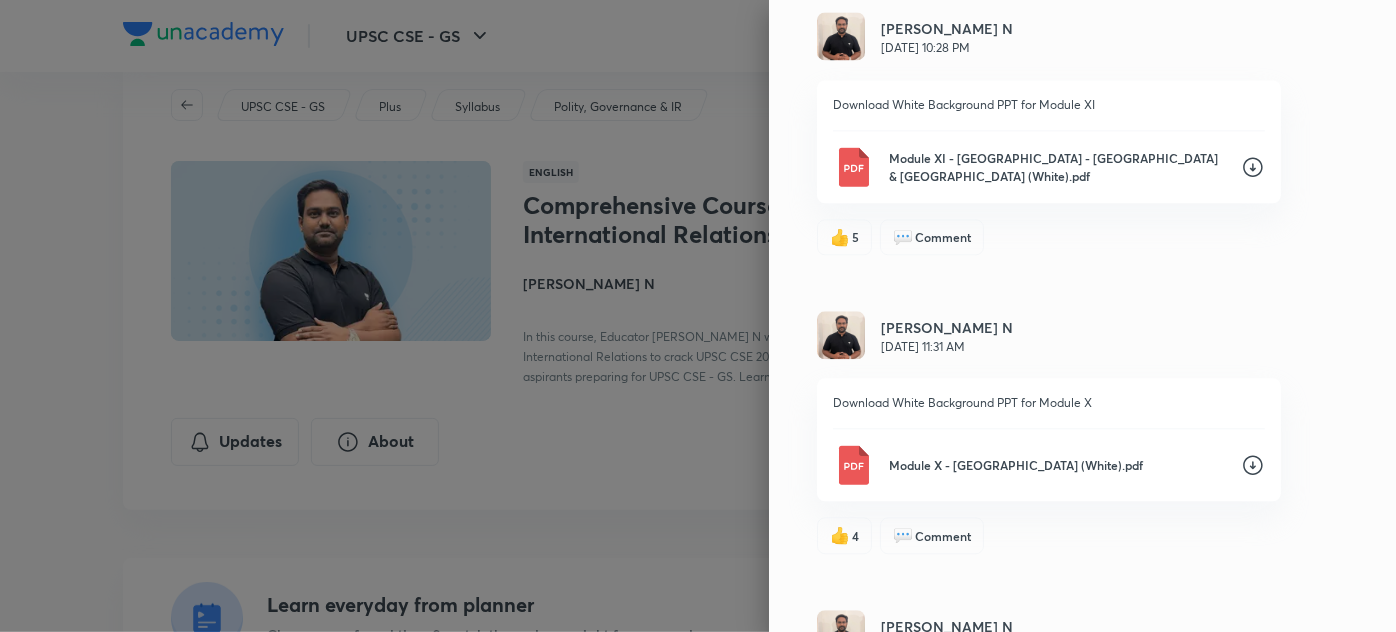 scroll, scrollTop: 2317, scrollLeft: 0, axis: vertical 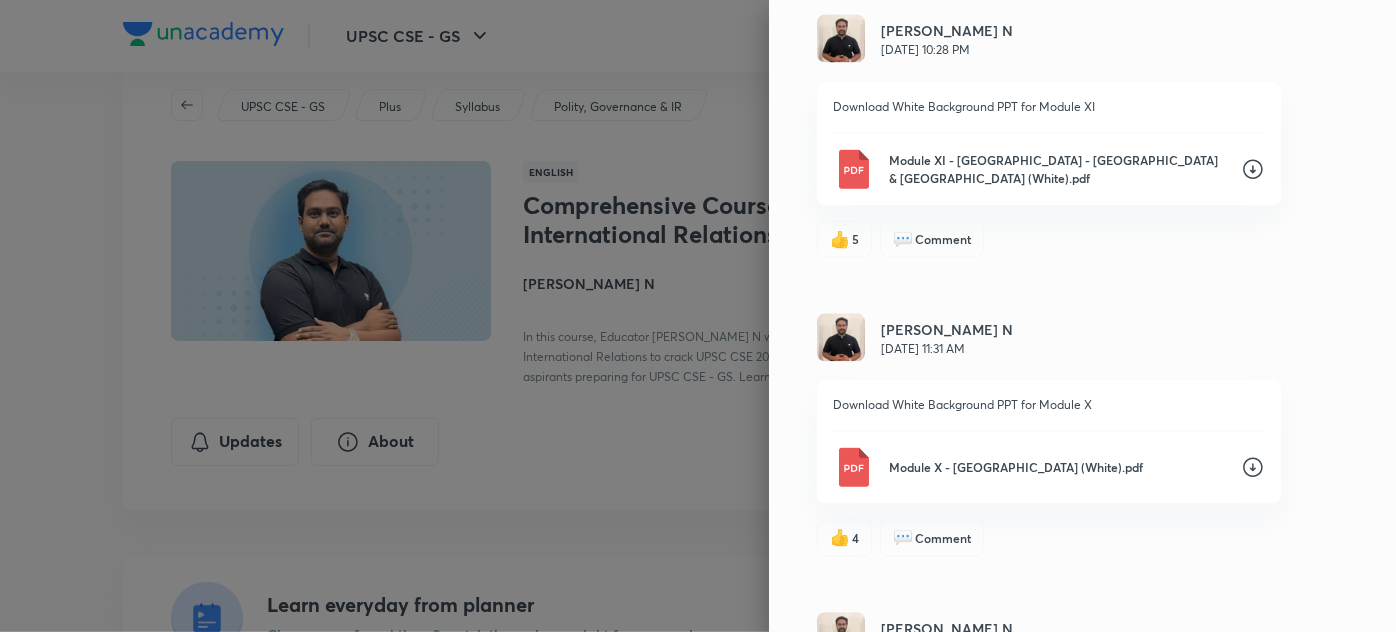 click on "Module XI - Indo-Pacific Region - South-East & East Asia (White).pdf" at bounding box center (1057, 169) 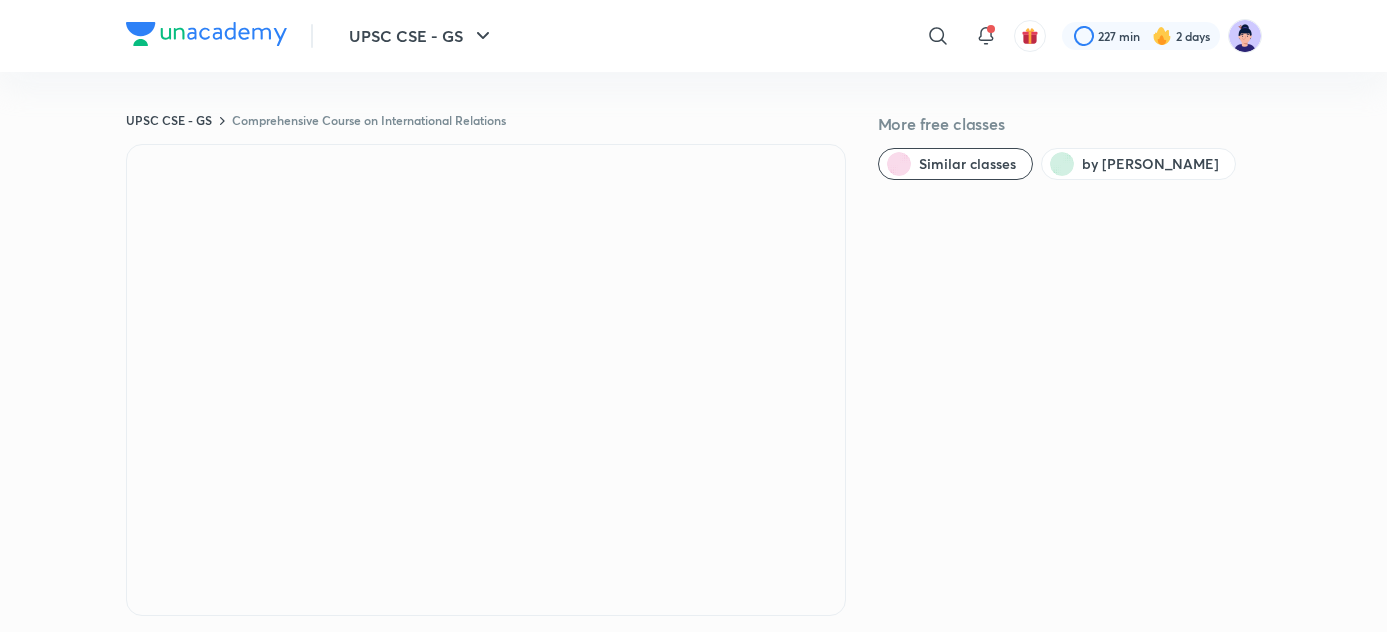 scroll, scrollTop: 0, scrollLeft: 0, axis: both 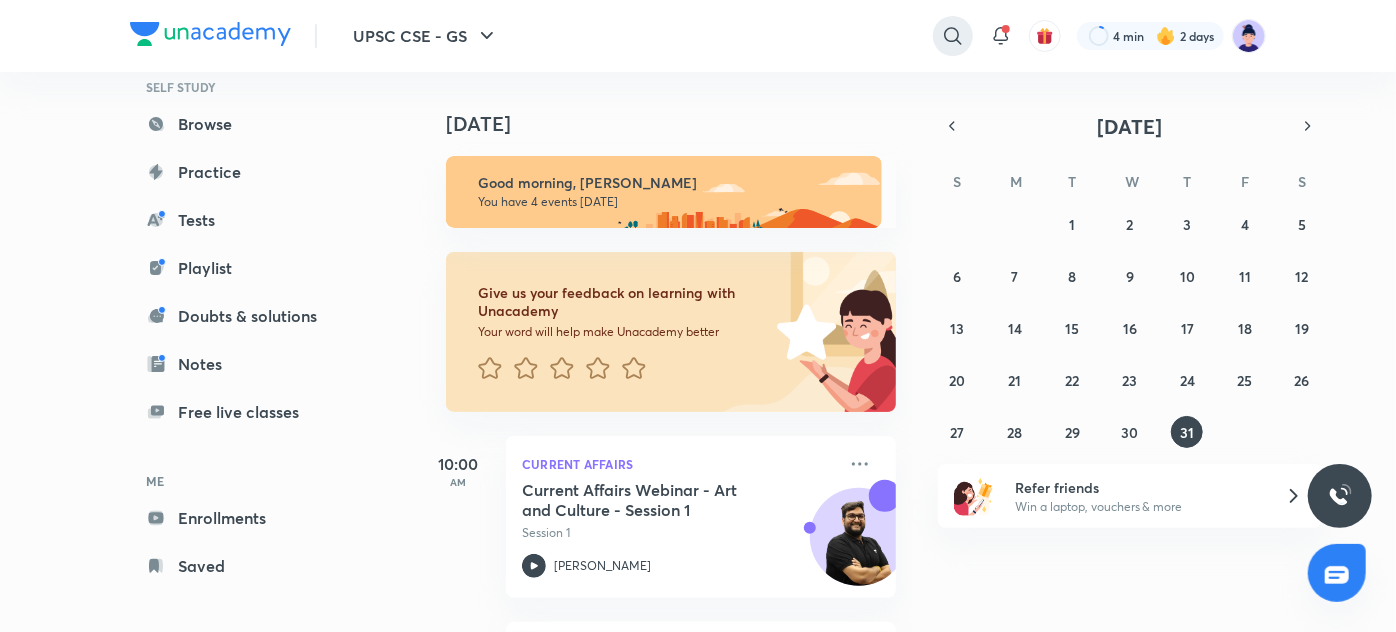 click 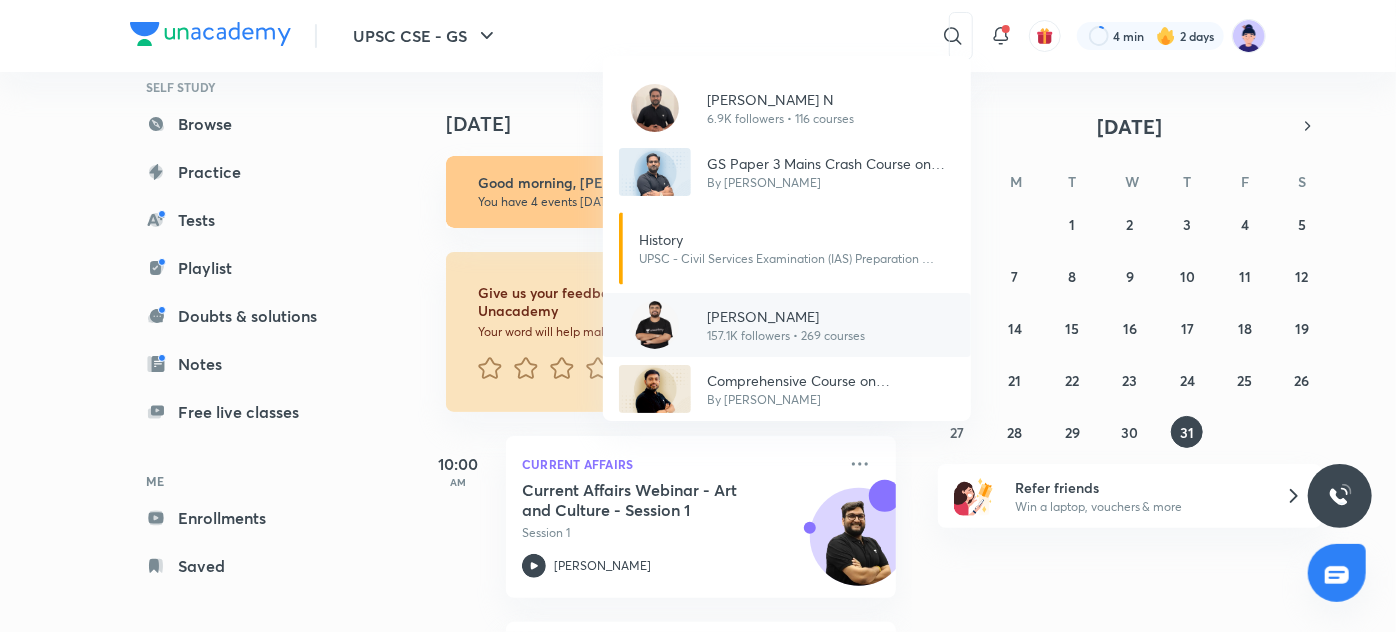 click on "[PERSON_NAME]" at bounding box center (786, 316) 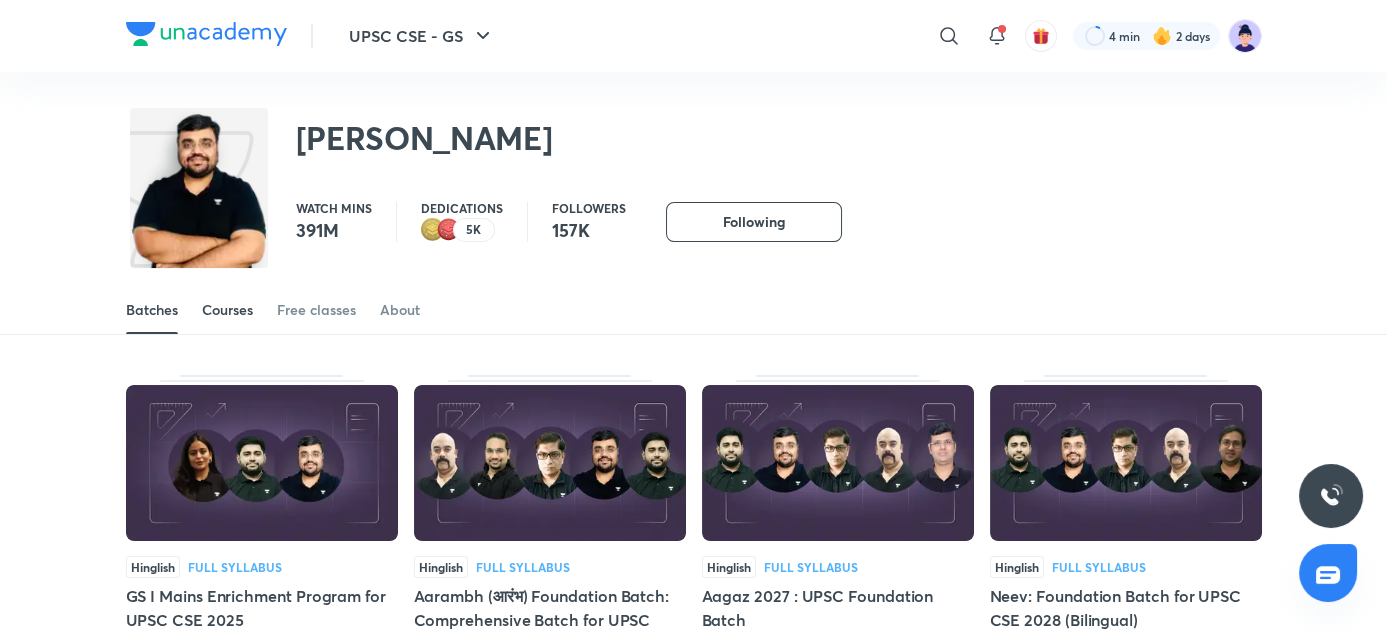 click on "Courses" at bounding box center (227, 310) 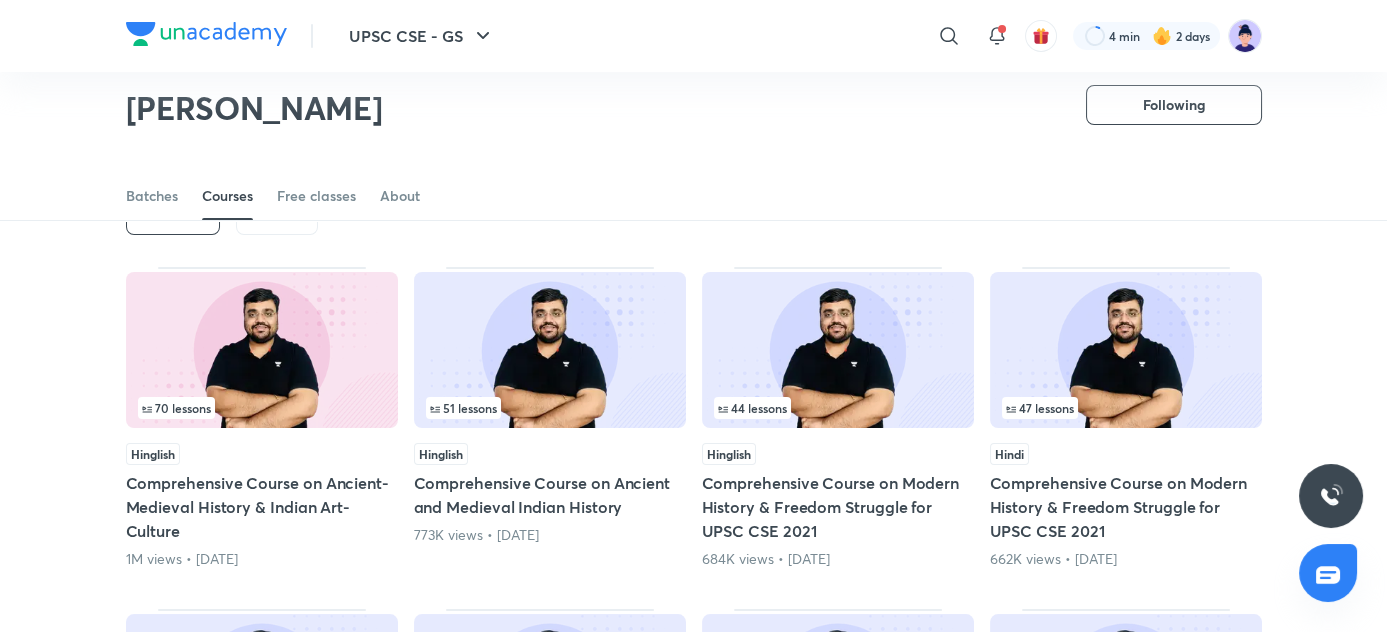 scroll, scrollTop: 0, scrollLeft: 0, axis: both 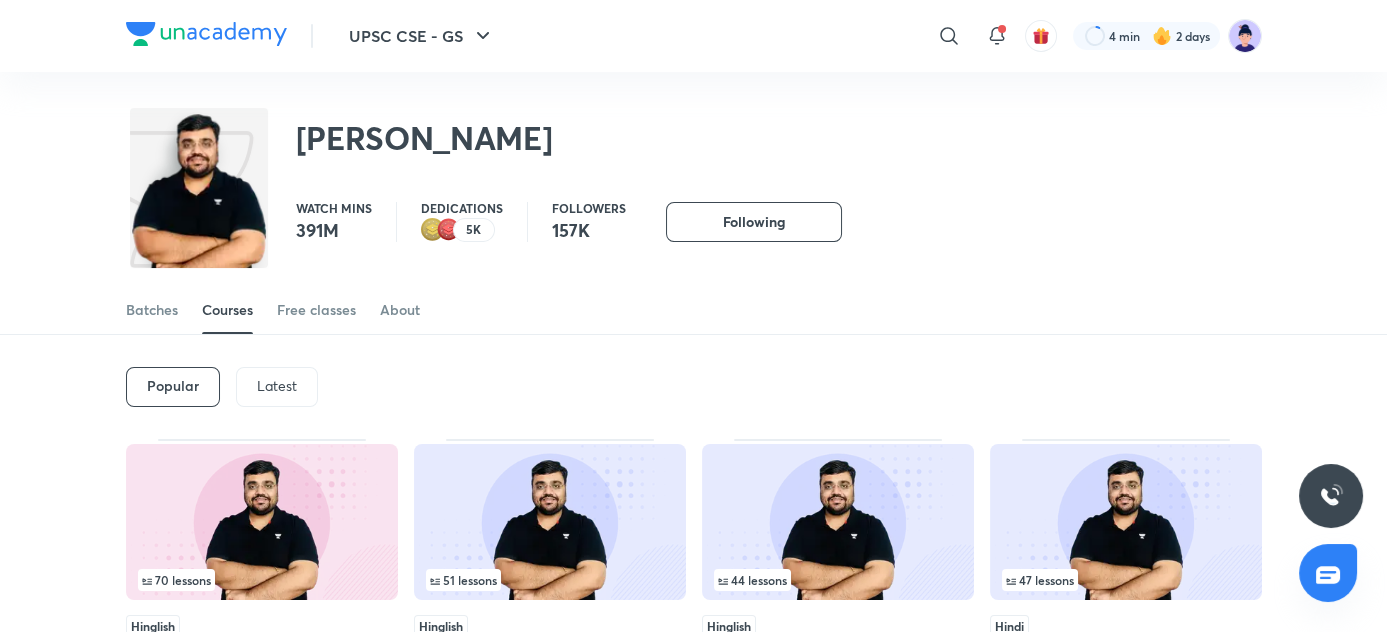 click on "Latest" at bounding box center (277, 386) 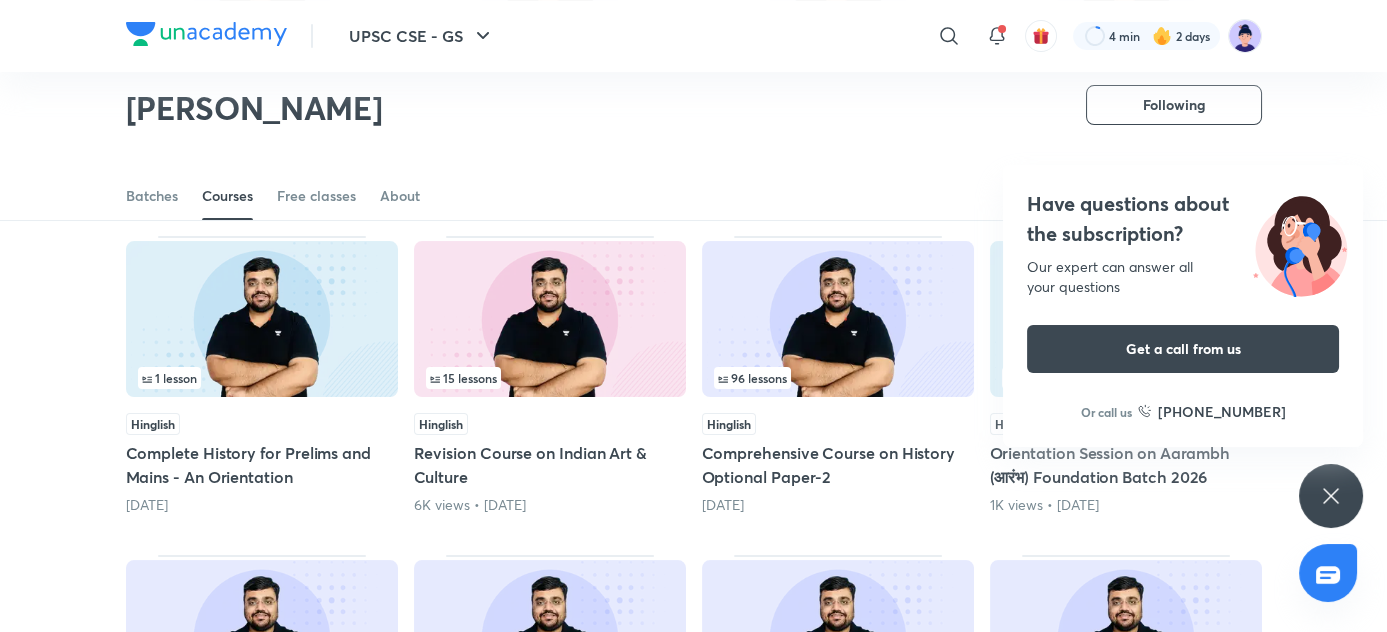 scroll, scrollTop: 463, scrollLeft: 0, axis: vertical 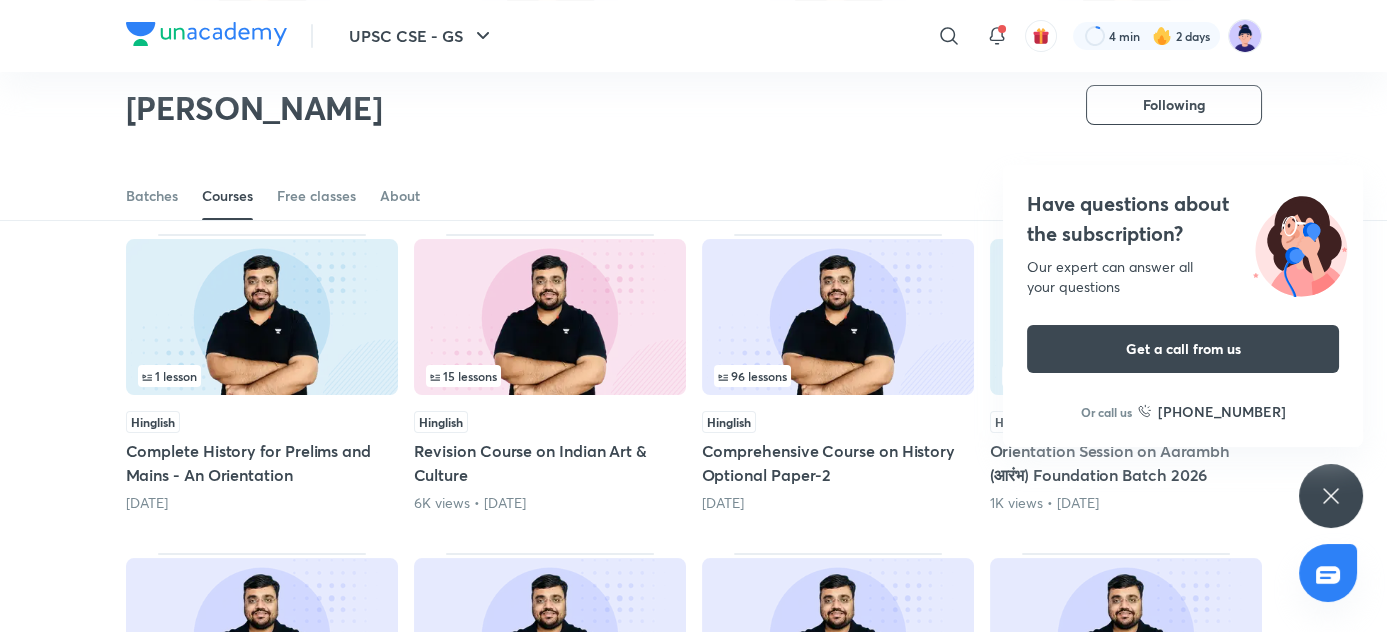 click on "Have questions about the subscription?" at bounding box center (1183, 219) 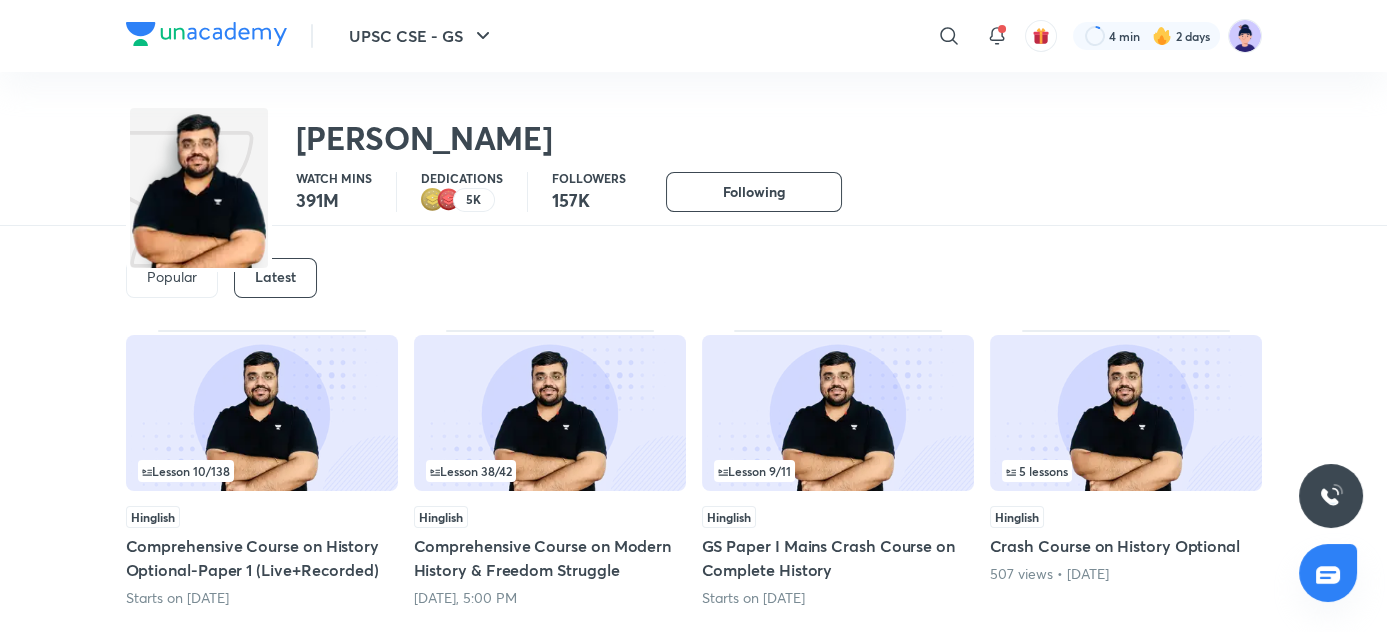 scroll, scrollTop: 0, scrollLeft: 0, axis: both 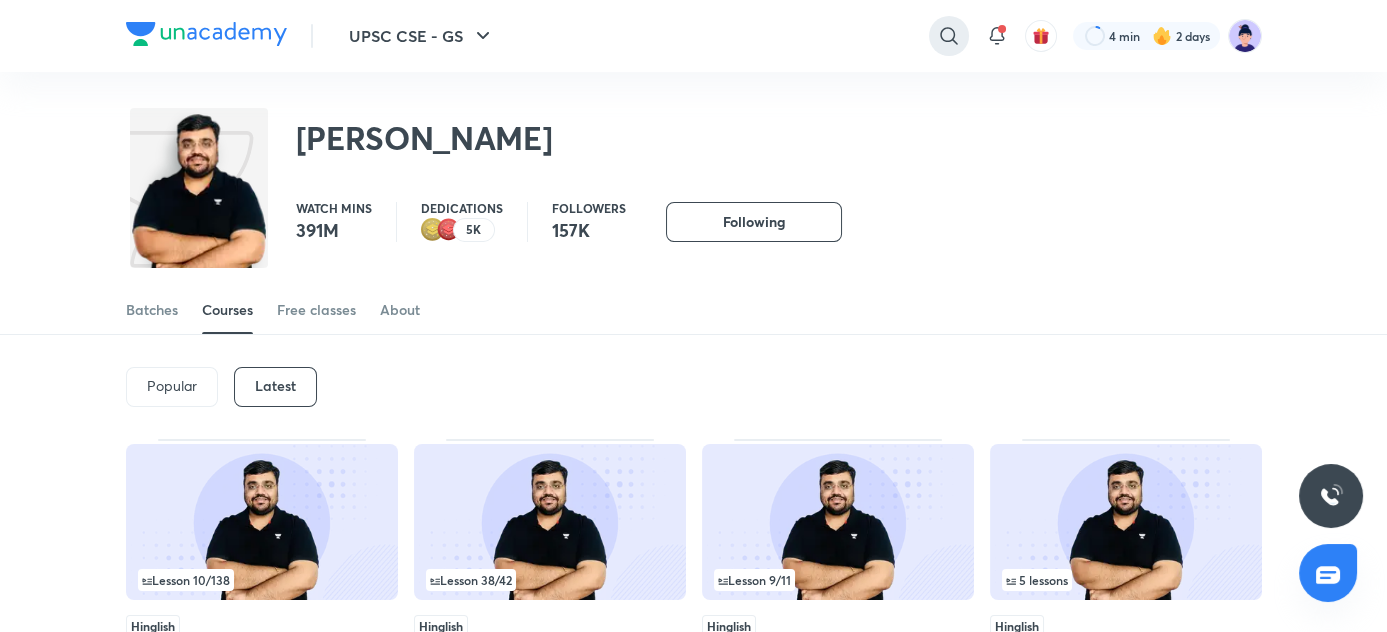 click 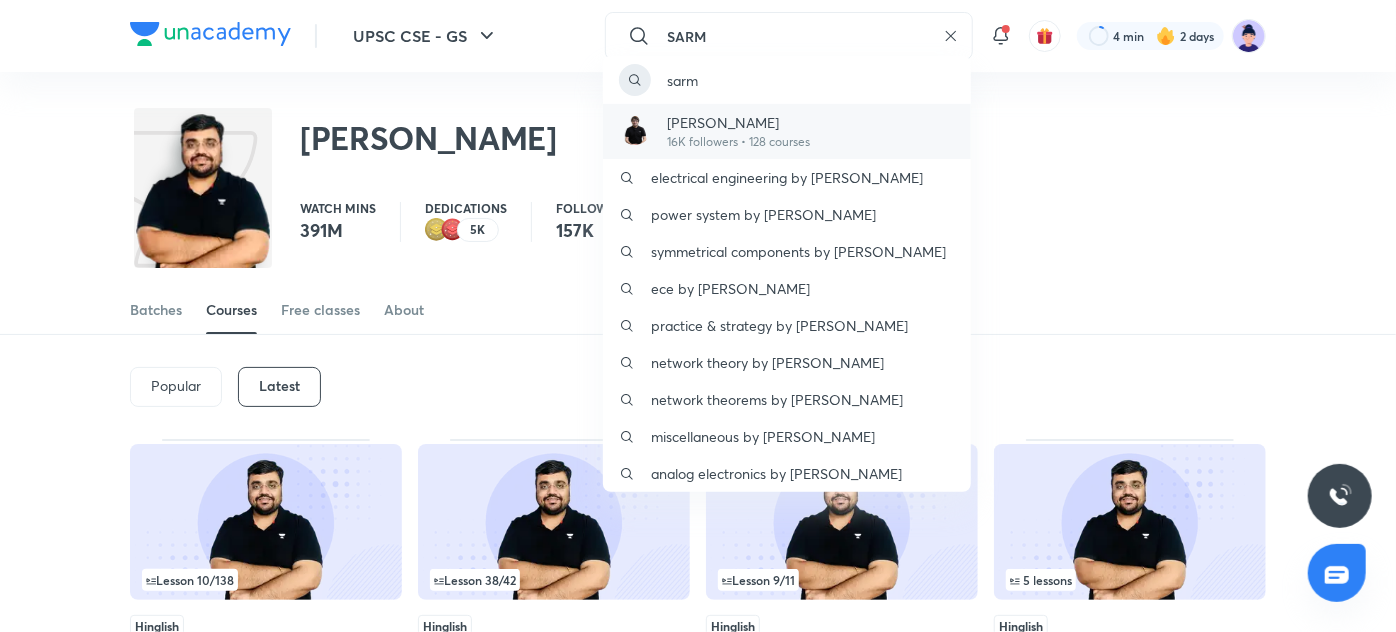 type on "SARM" 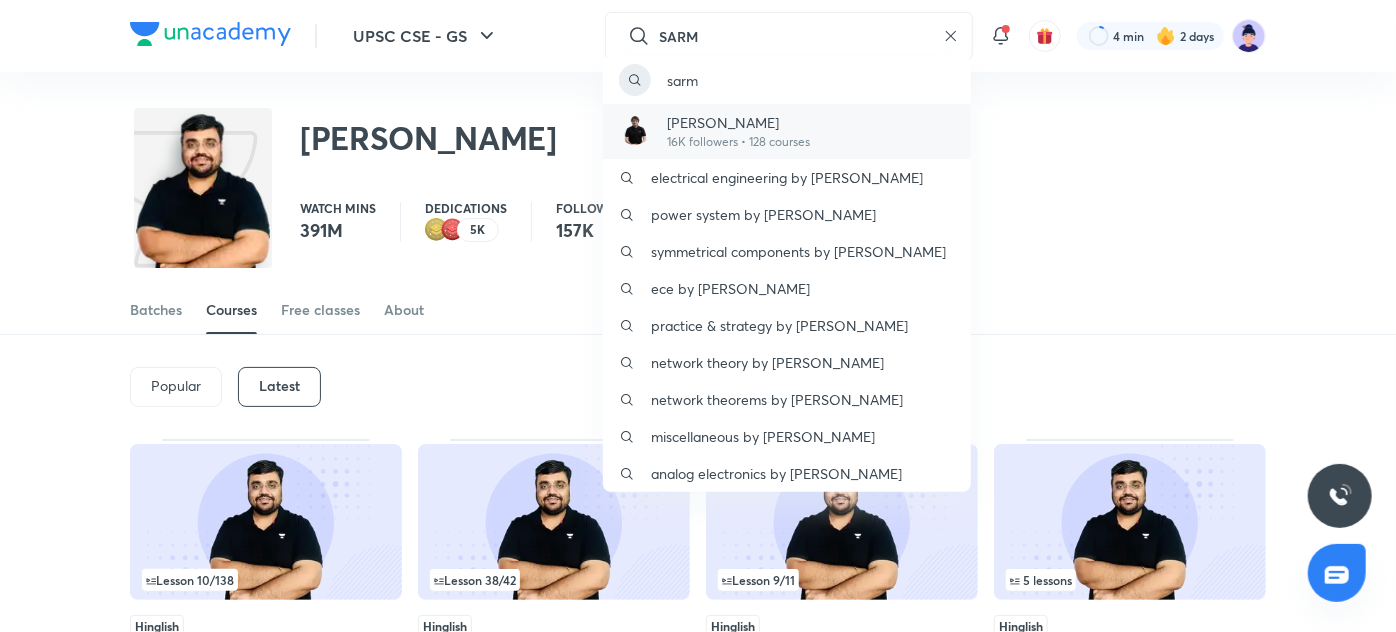 click on "[PERSON_NAME] 16K followers • 128 courses" at bounding box center [787, 131] 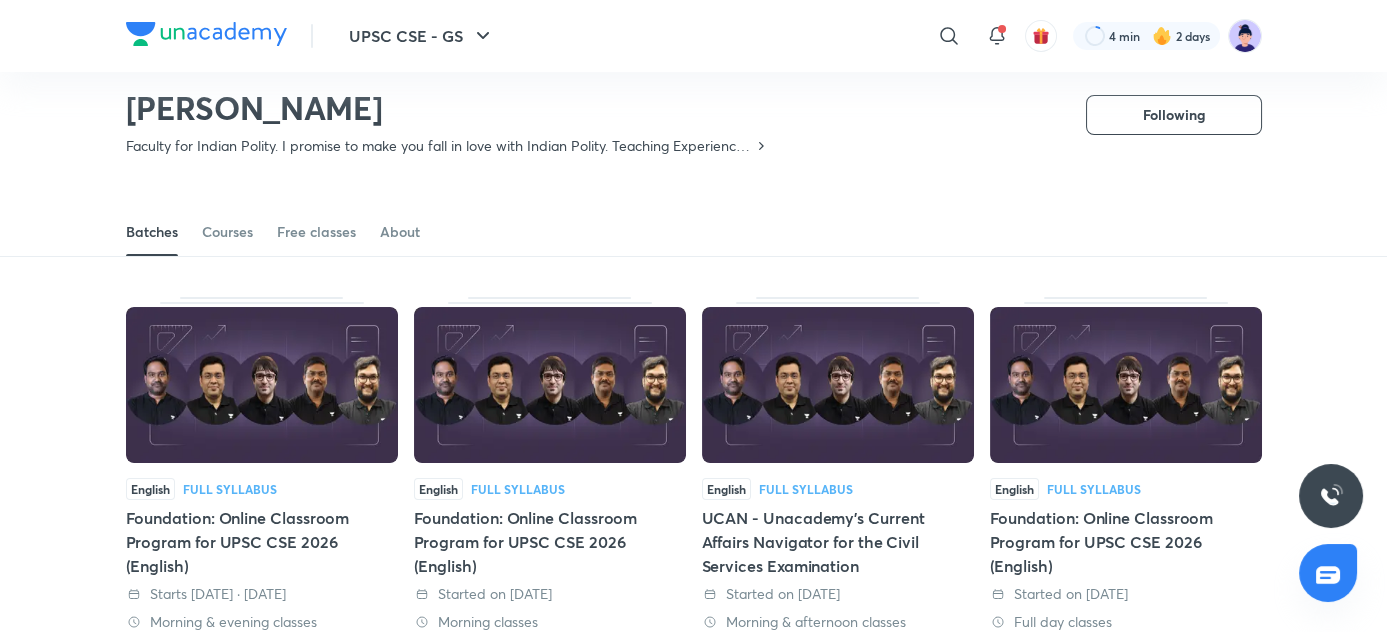 scroll, scrollTop: 35, scrollLeft: 0, axis: vertical 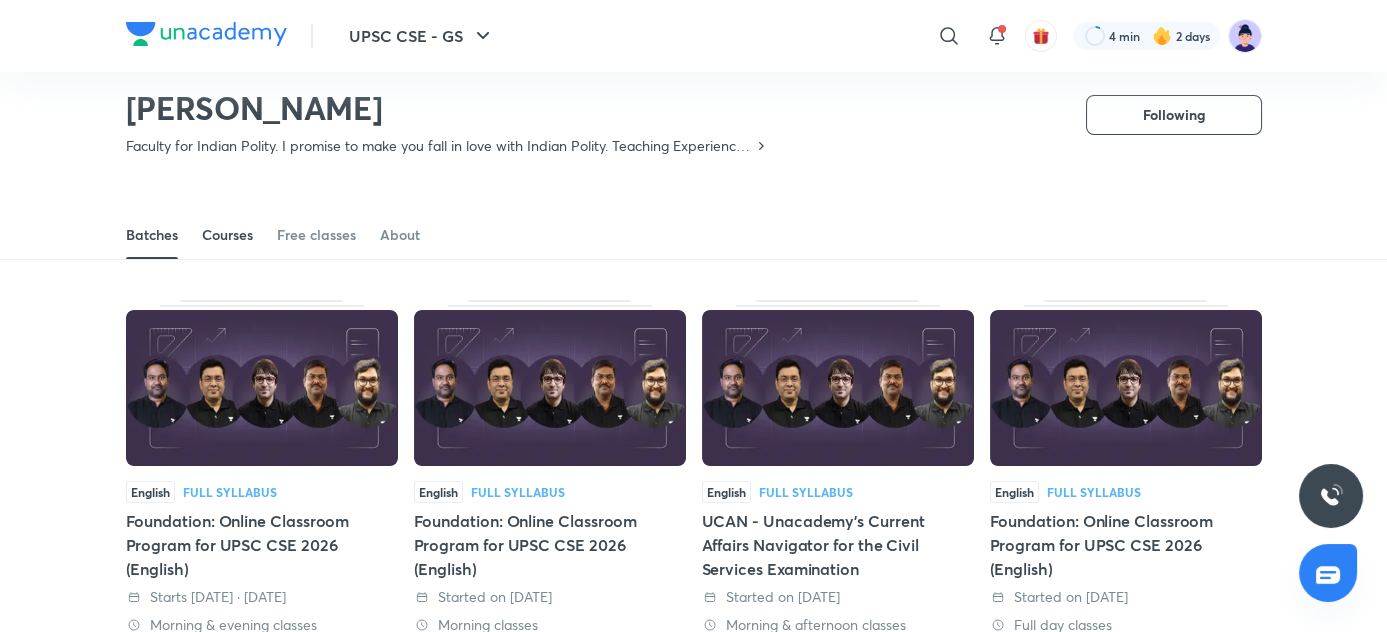 click on "Courses" at bounding box center (227, 235) 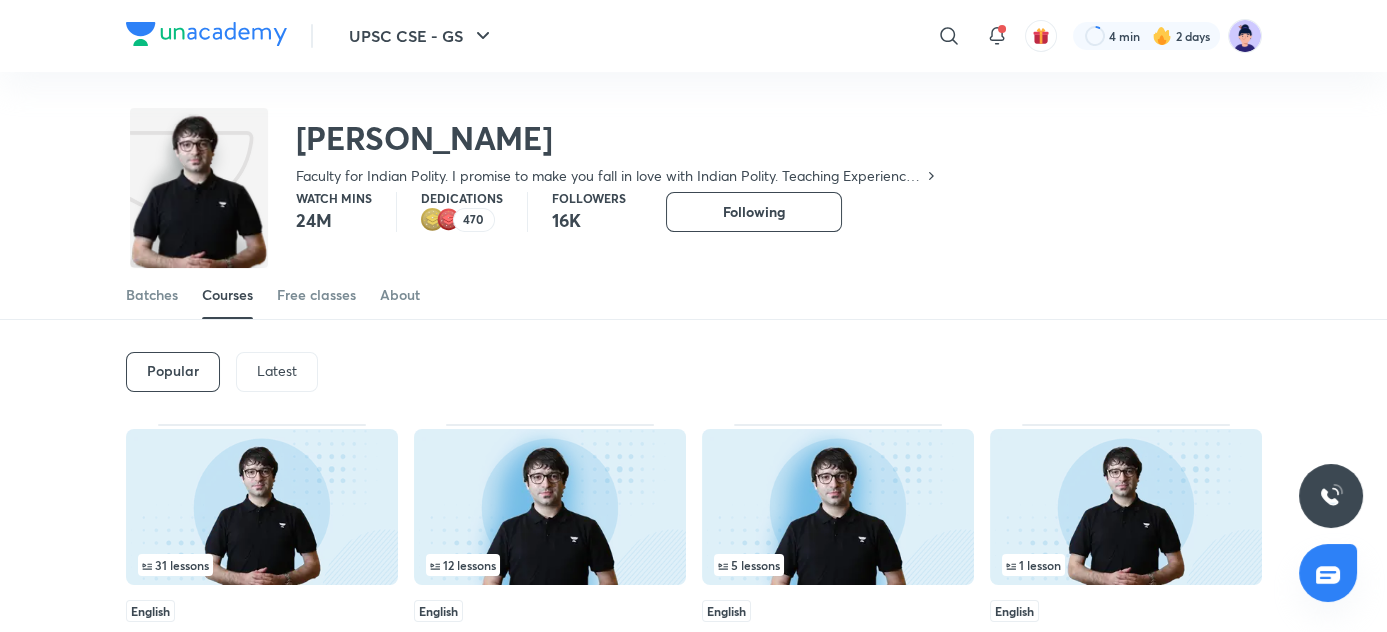 scroll, scrollTop: 0, scrollLeft: 0, axis: both 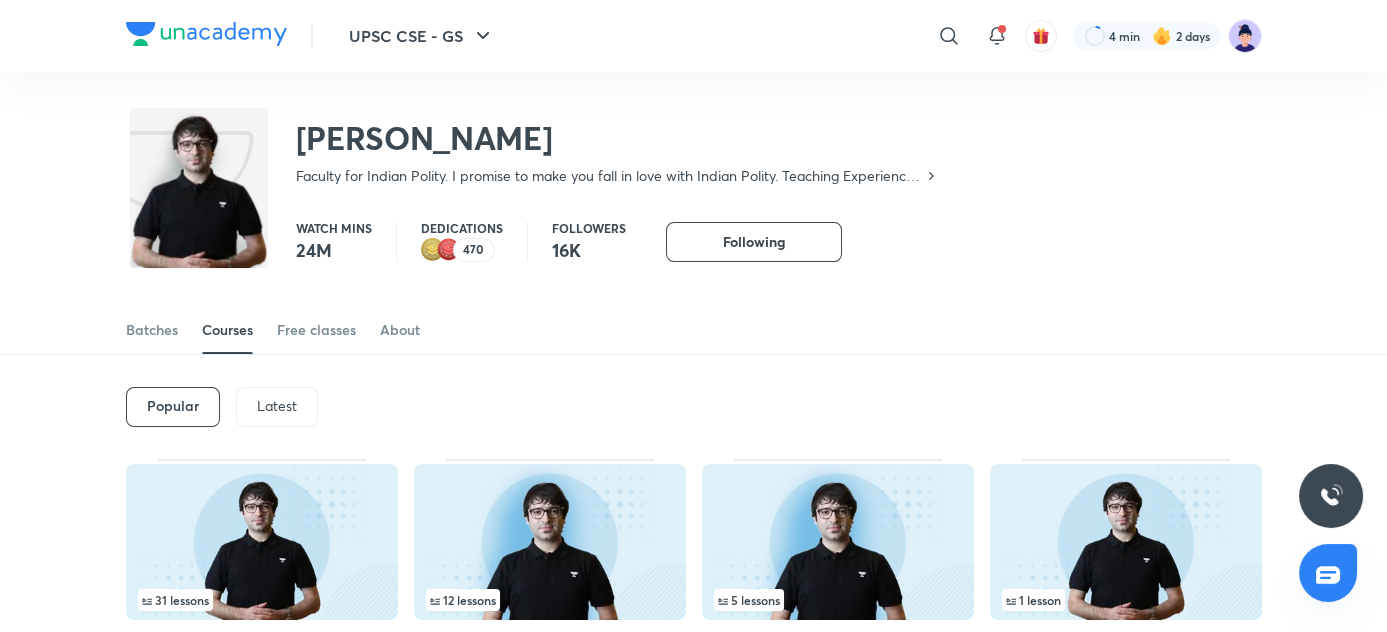 click on "Latest" at bounding box center [277, 406] 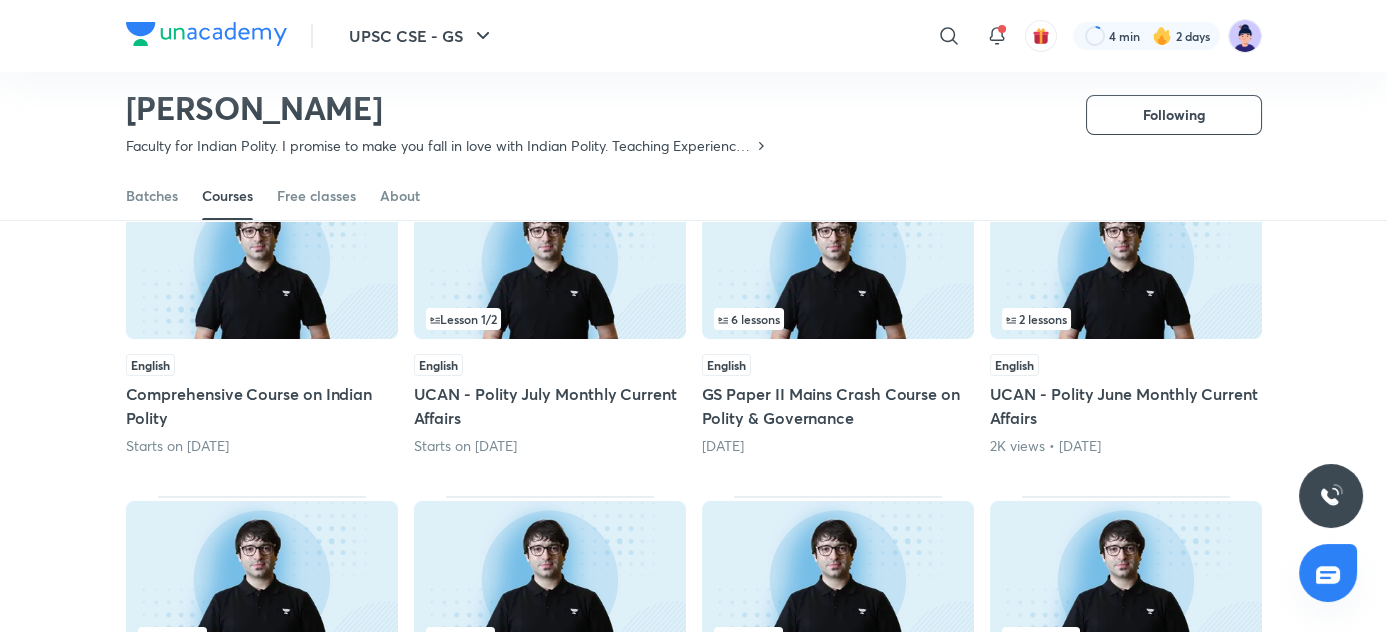 scroll, scrollTop: 216, scrollLeft: 0, axis: vertical 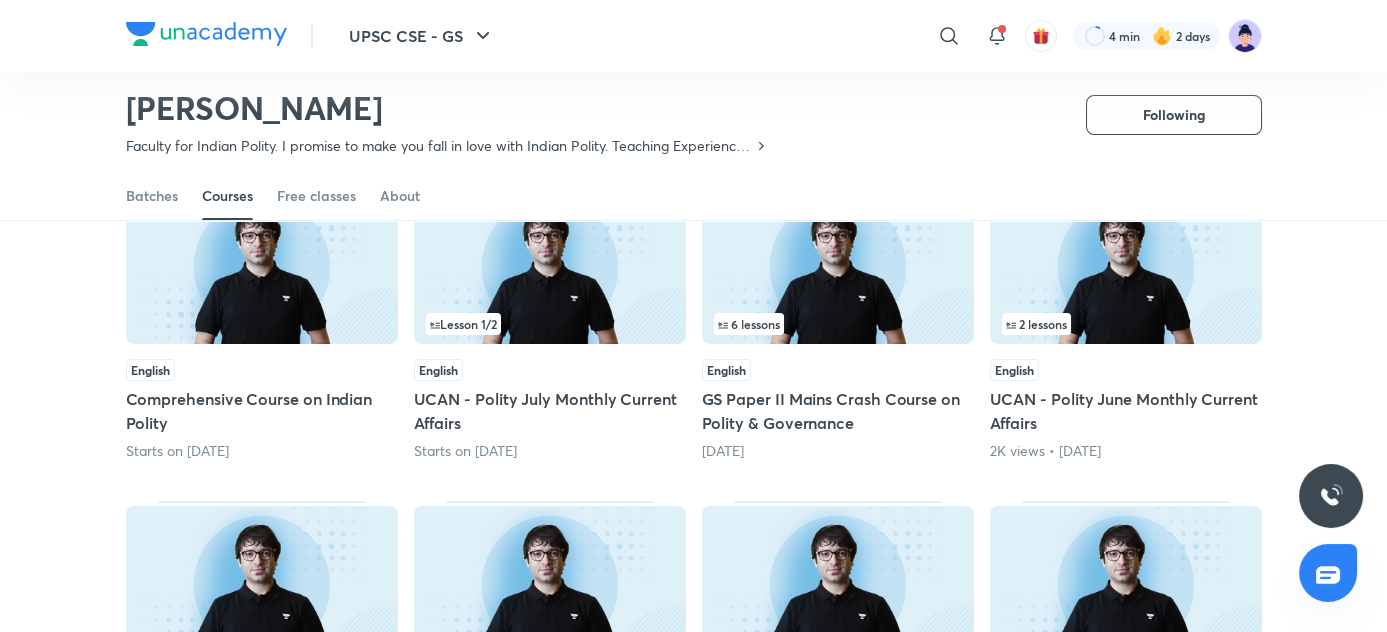 click on "Comprehensive Course on Indian Polity" at bounding box center (262, 411) 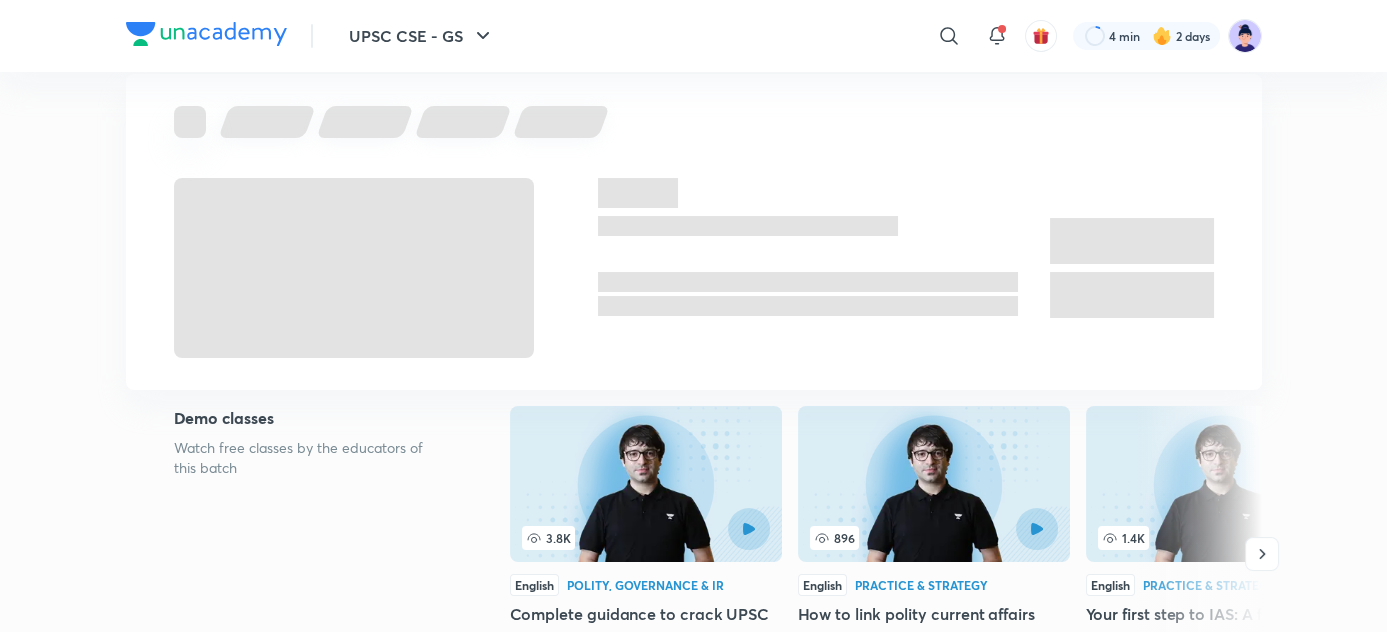 scroll, scrollTop: 0, scrollLeft: 0, axis: both 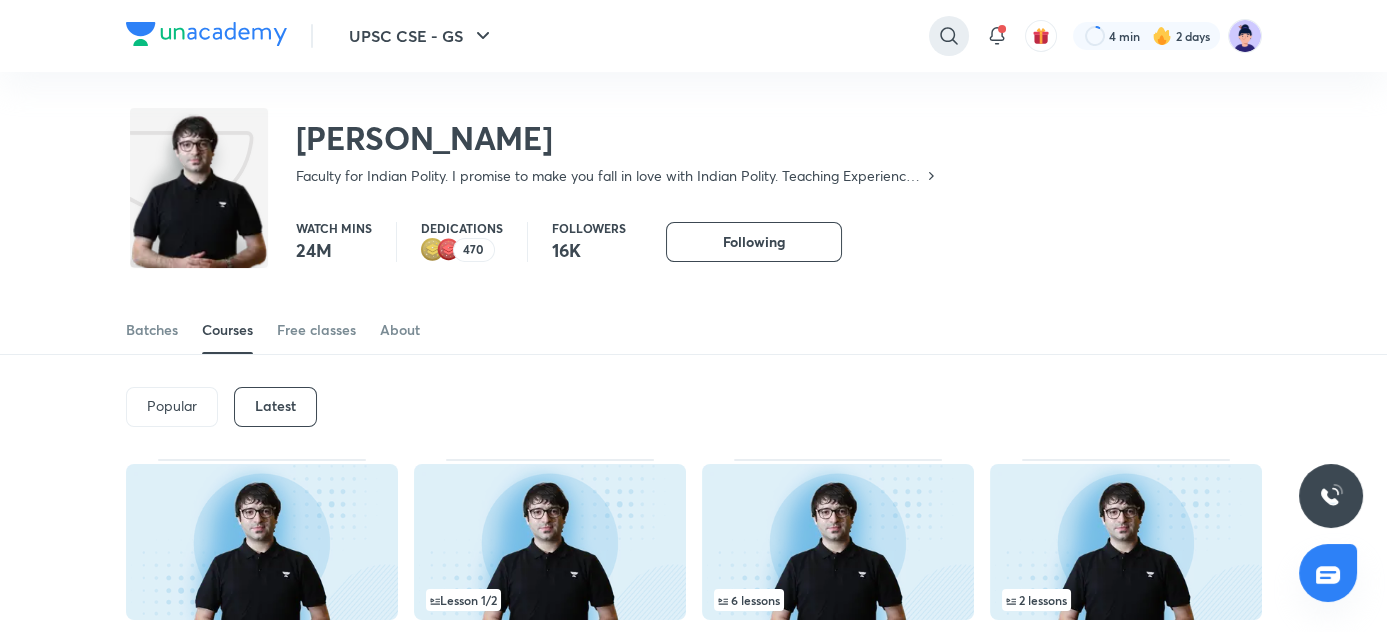 click 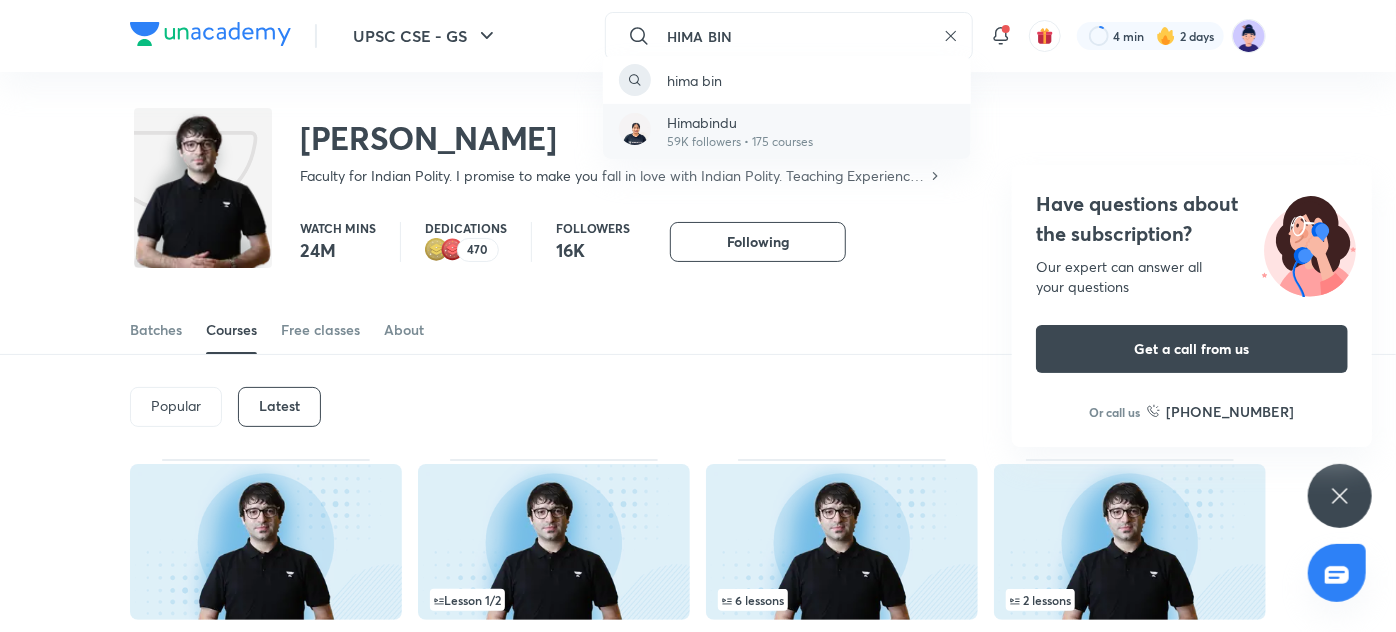 type on "HIMA BIN" 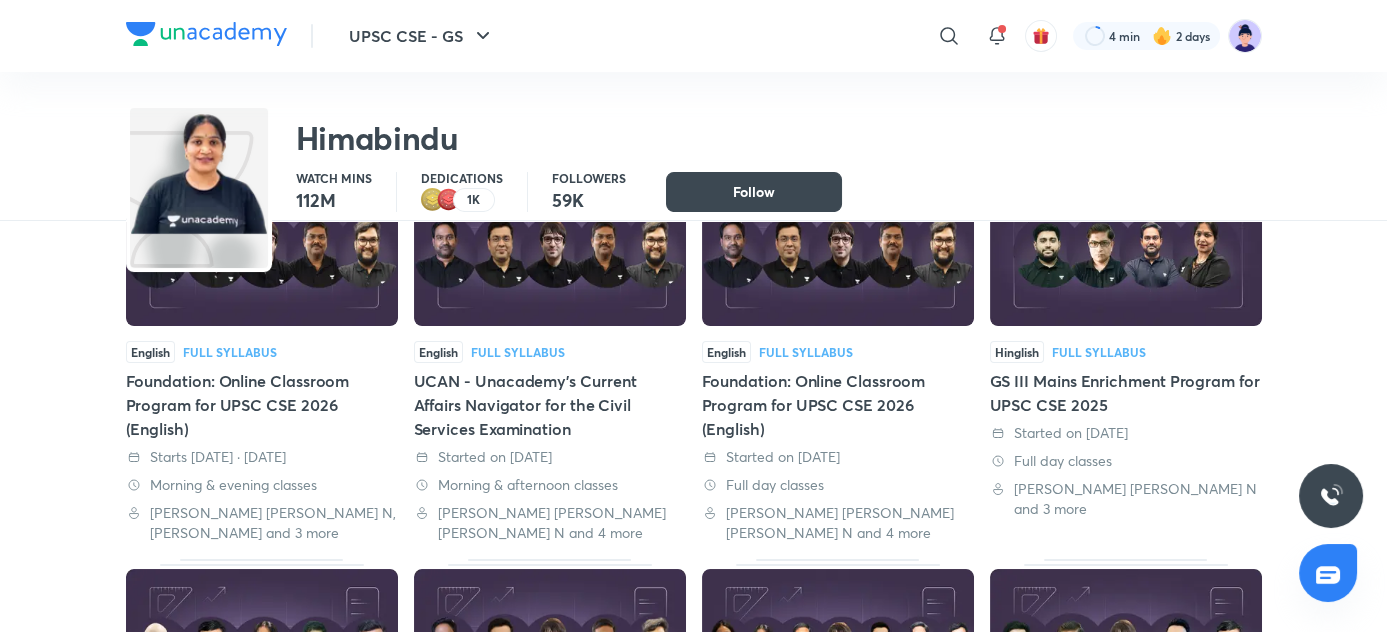 scroll, scrollTop: 0, scrollLeft: 0, axis: both 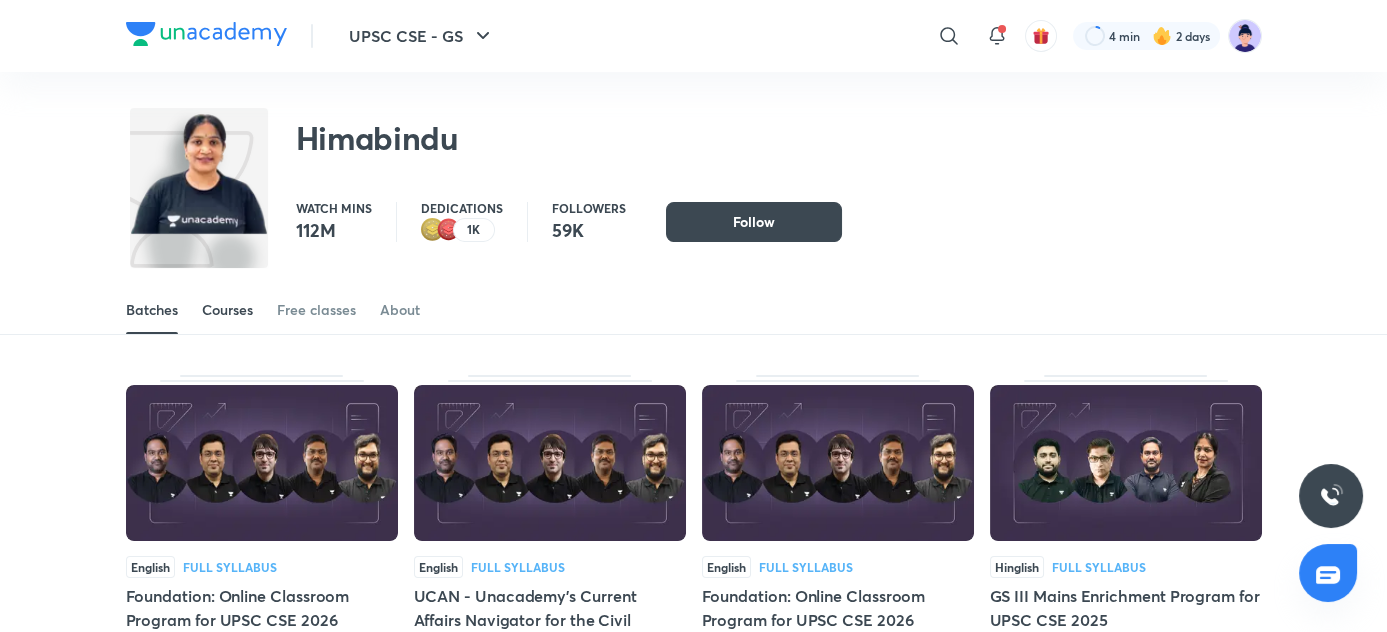 click on "Courses" at bounding box center [227, 310] 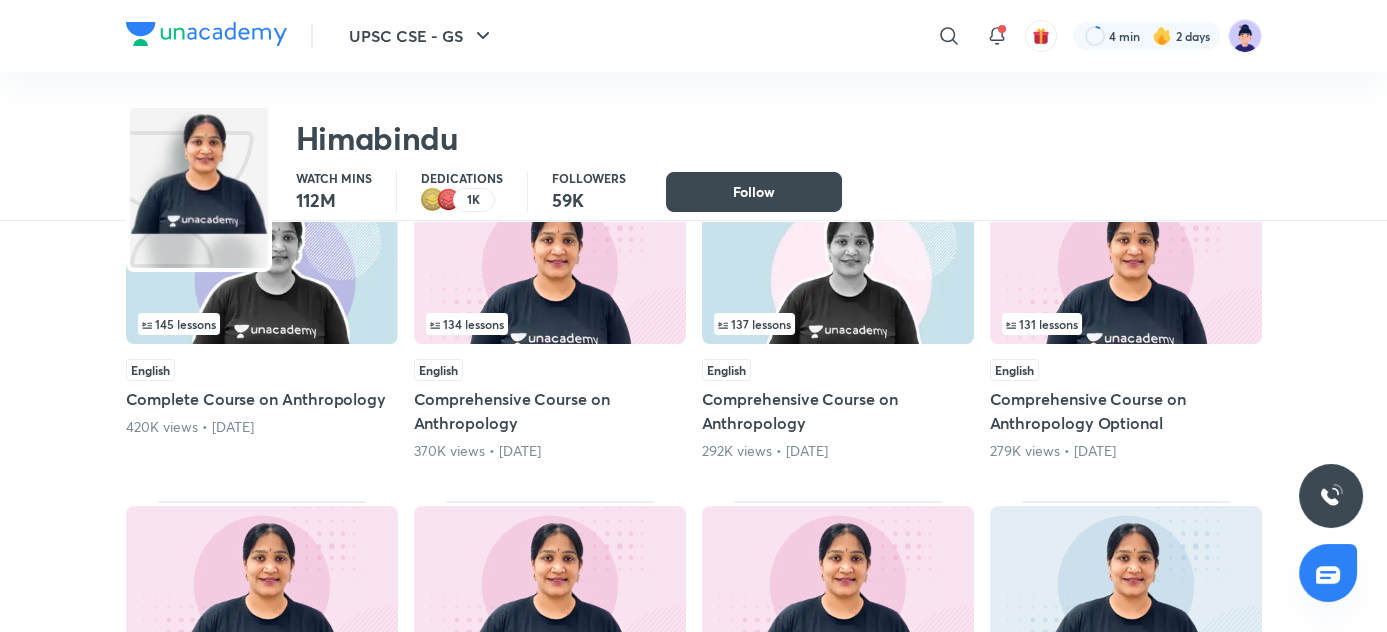 scroll, scrollTop: 0, scrollLeft: 0, axis: both 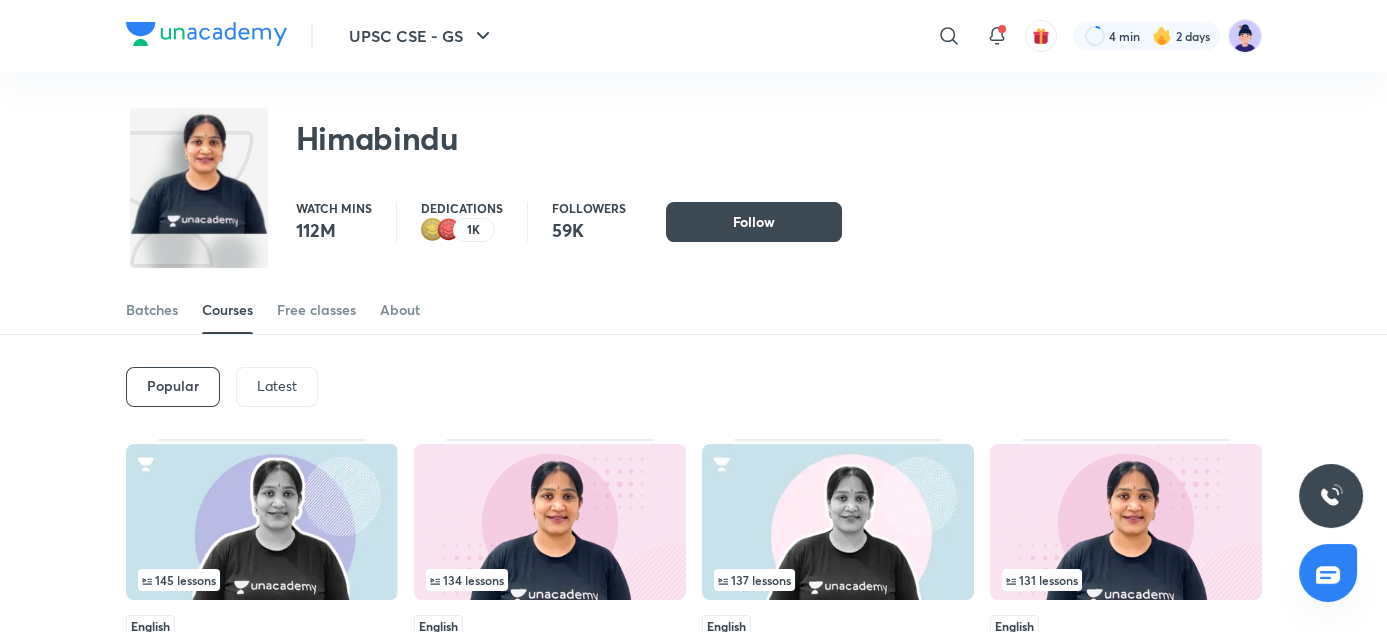 click on "Latest" at bounding box center (277, 386) 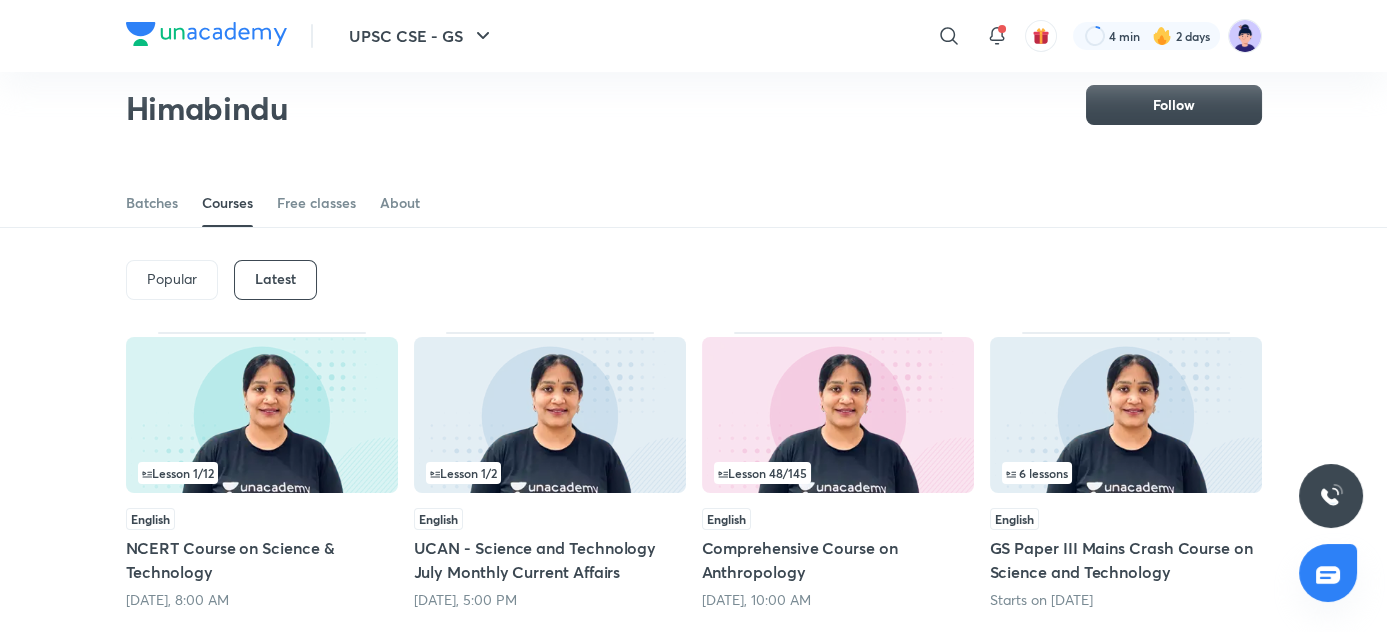 scroll, scrollTop: 0, scrollLeft: 0, axis: both 